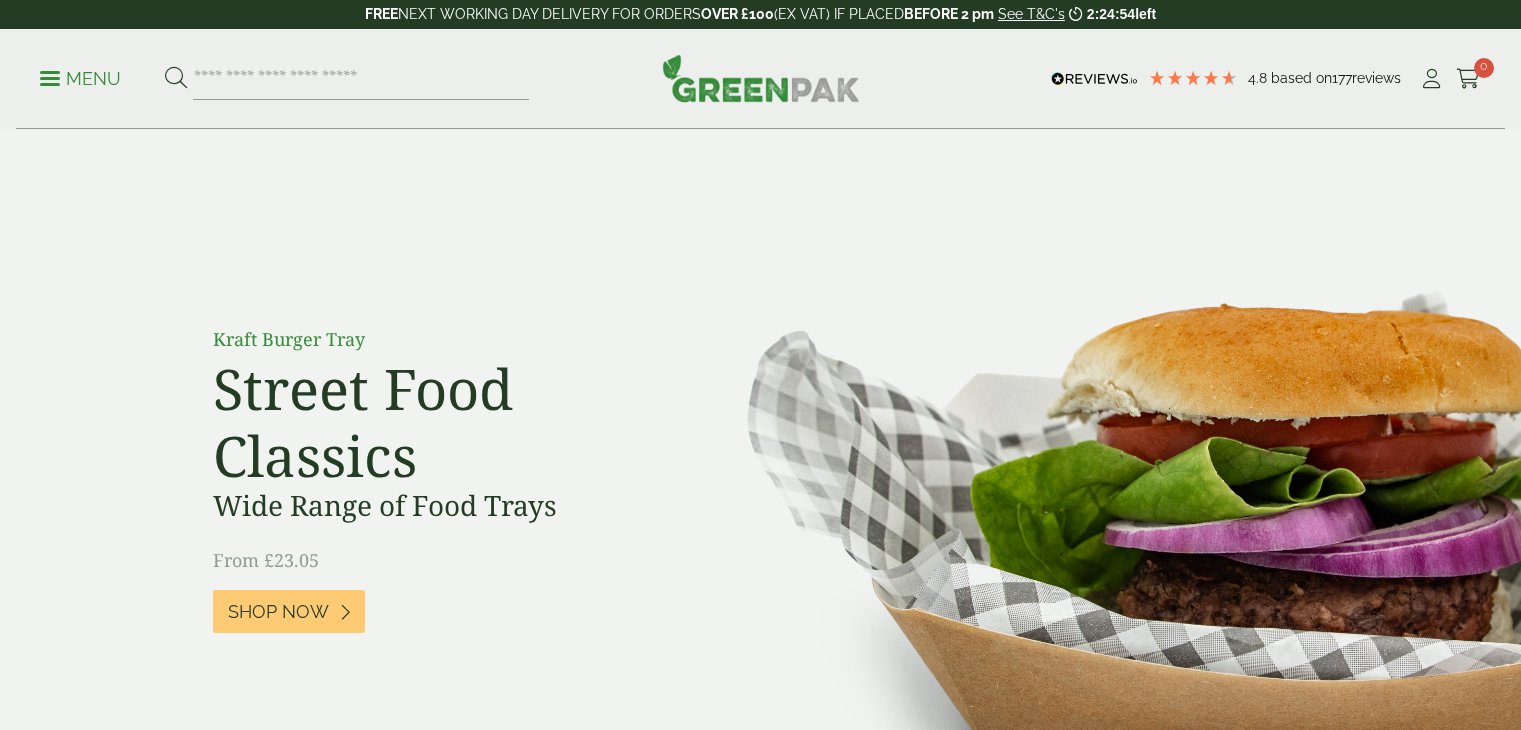 scroll, scrollTop: 0, scrollLeft: 0, axis: both 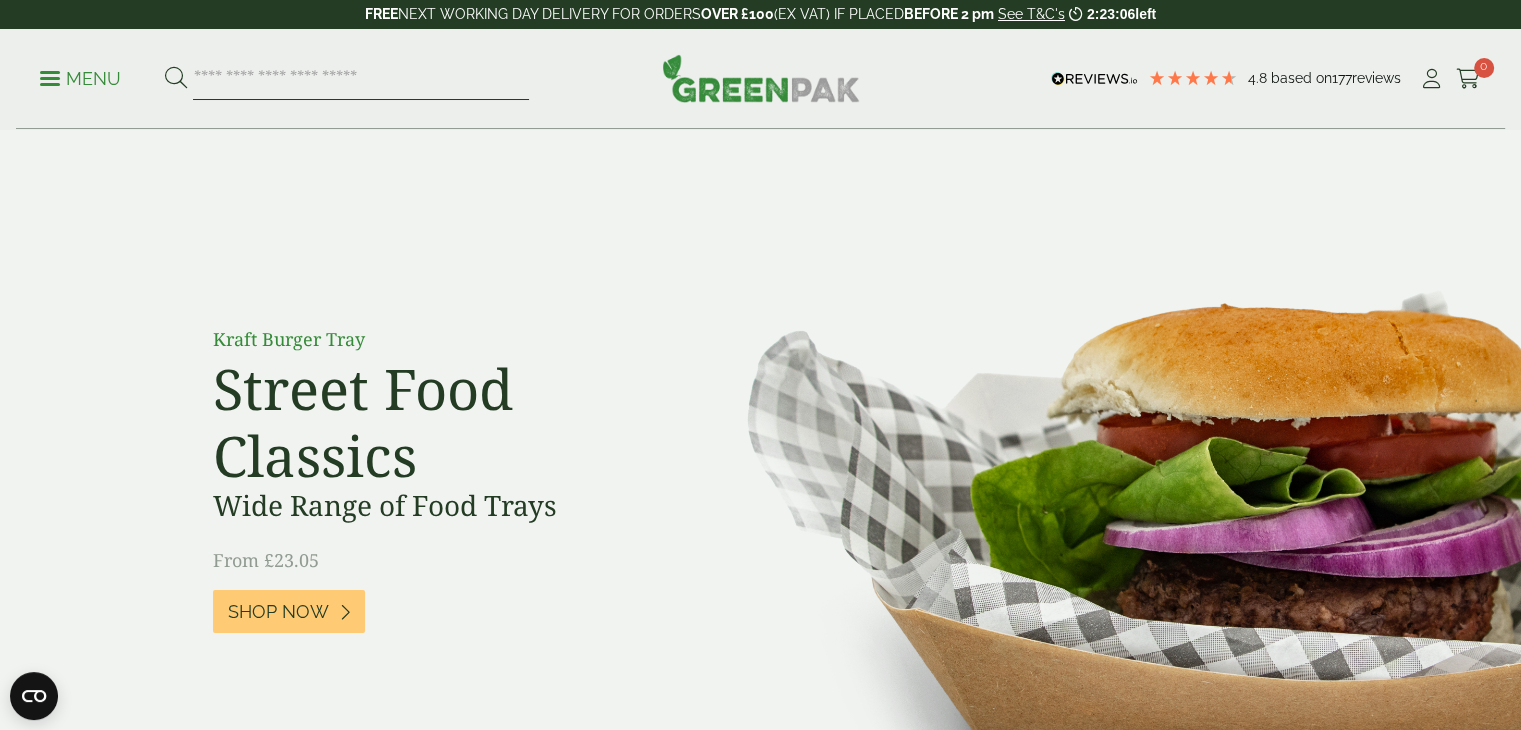 click at bounding box center (361, 79) 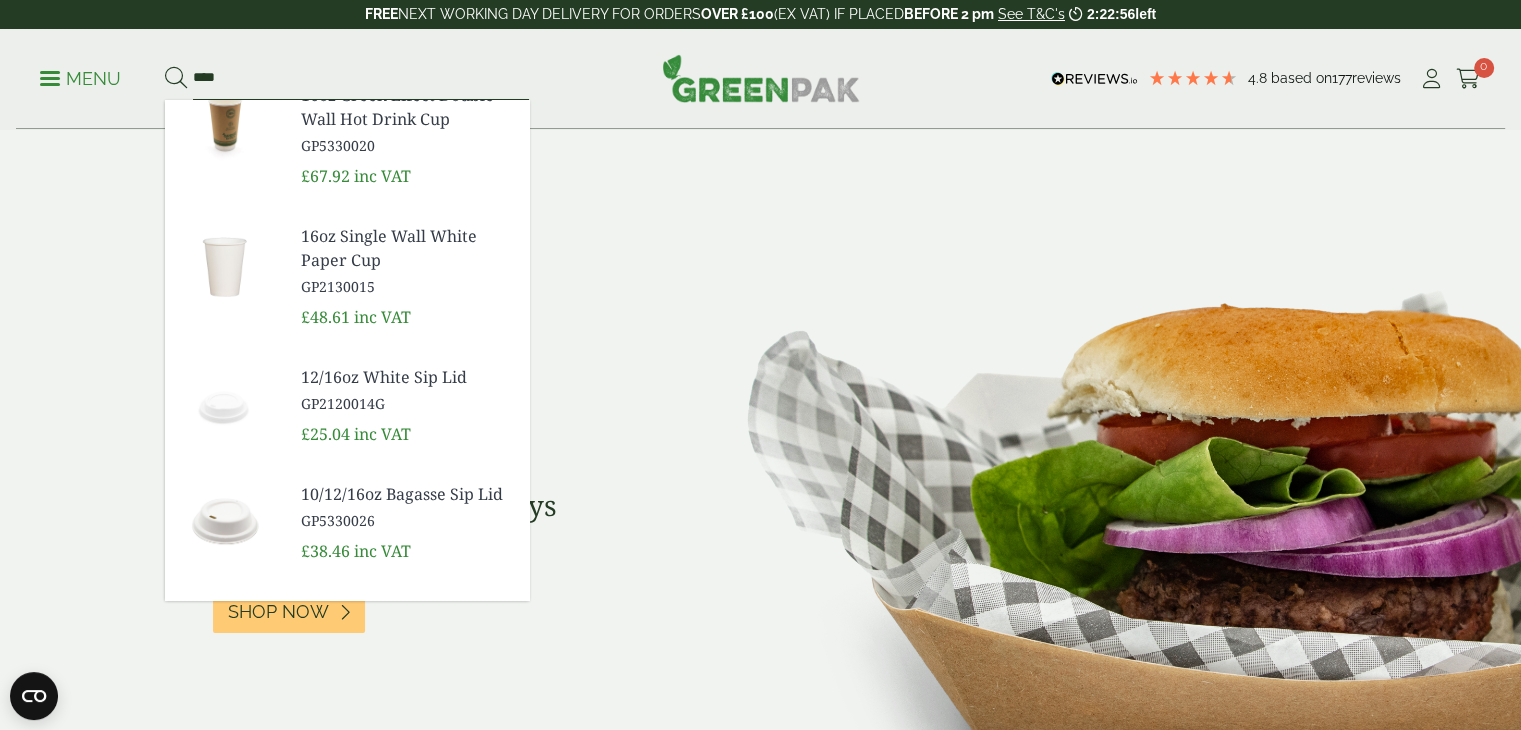 scroll, scrollTop: 597, scrollLeft: 0, axis: vertical 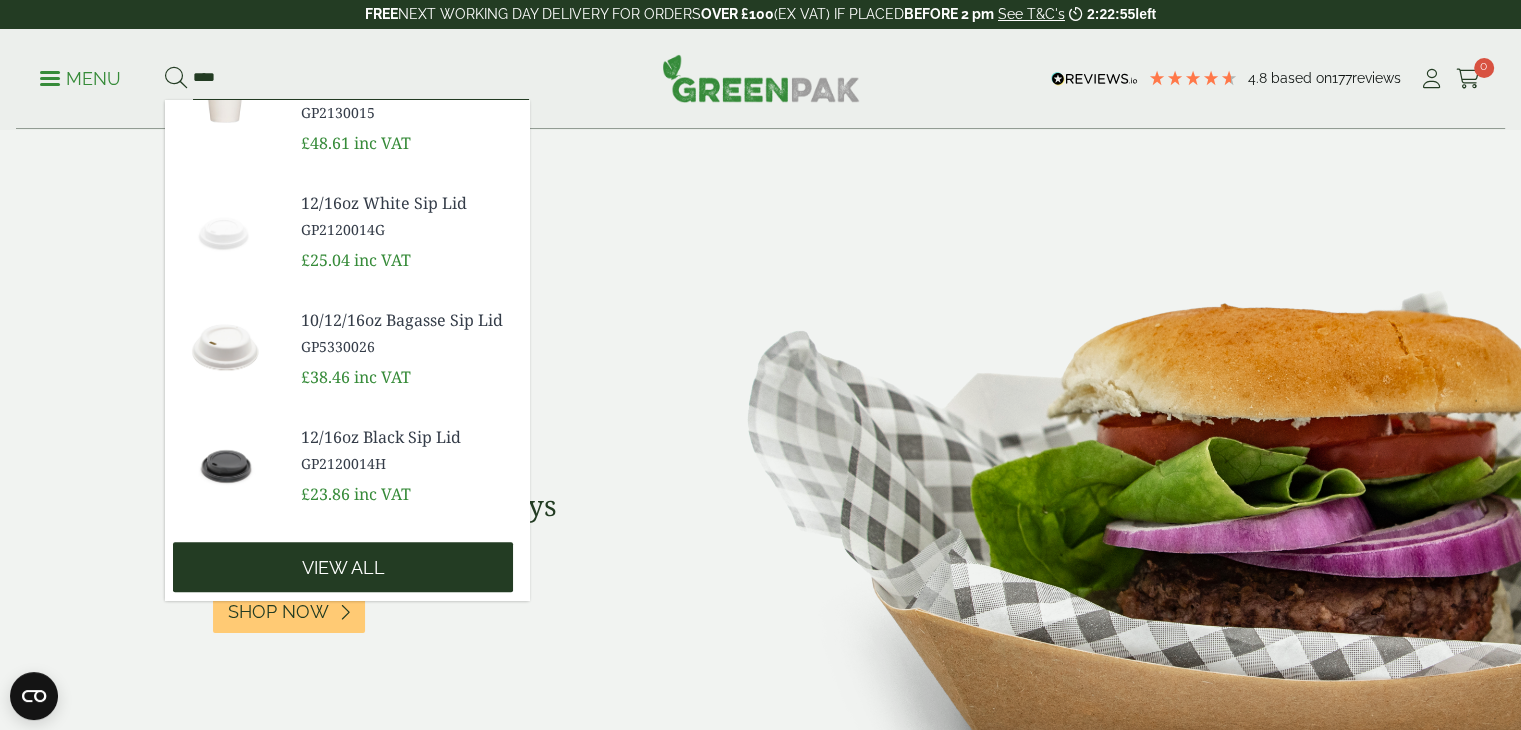 type on "***" 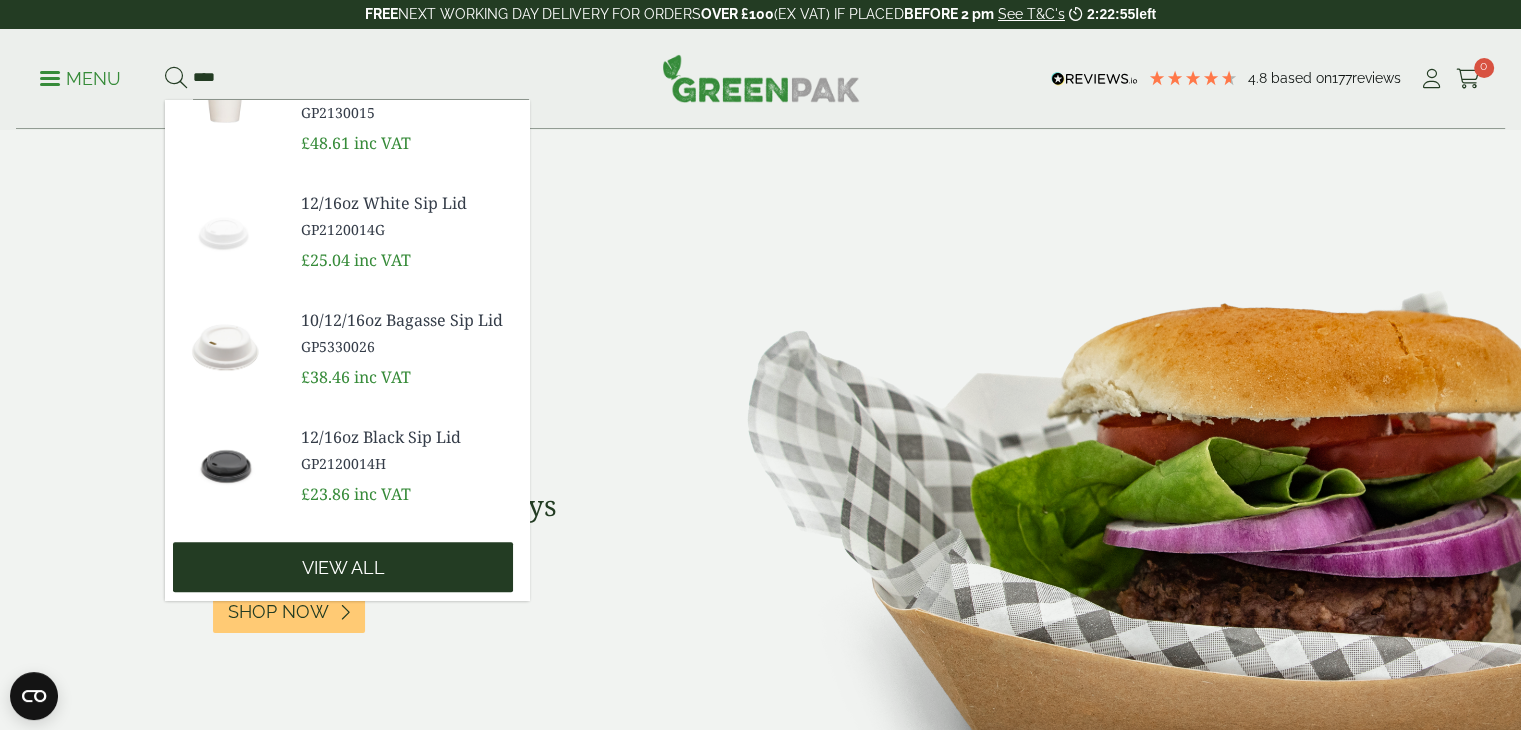 click on "View all" at bounding box center [343, 567] 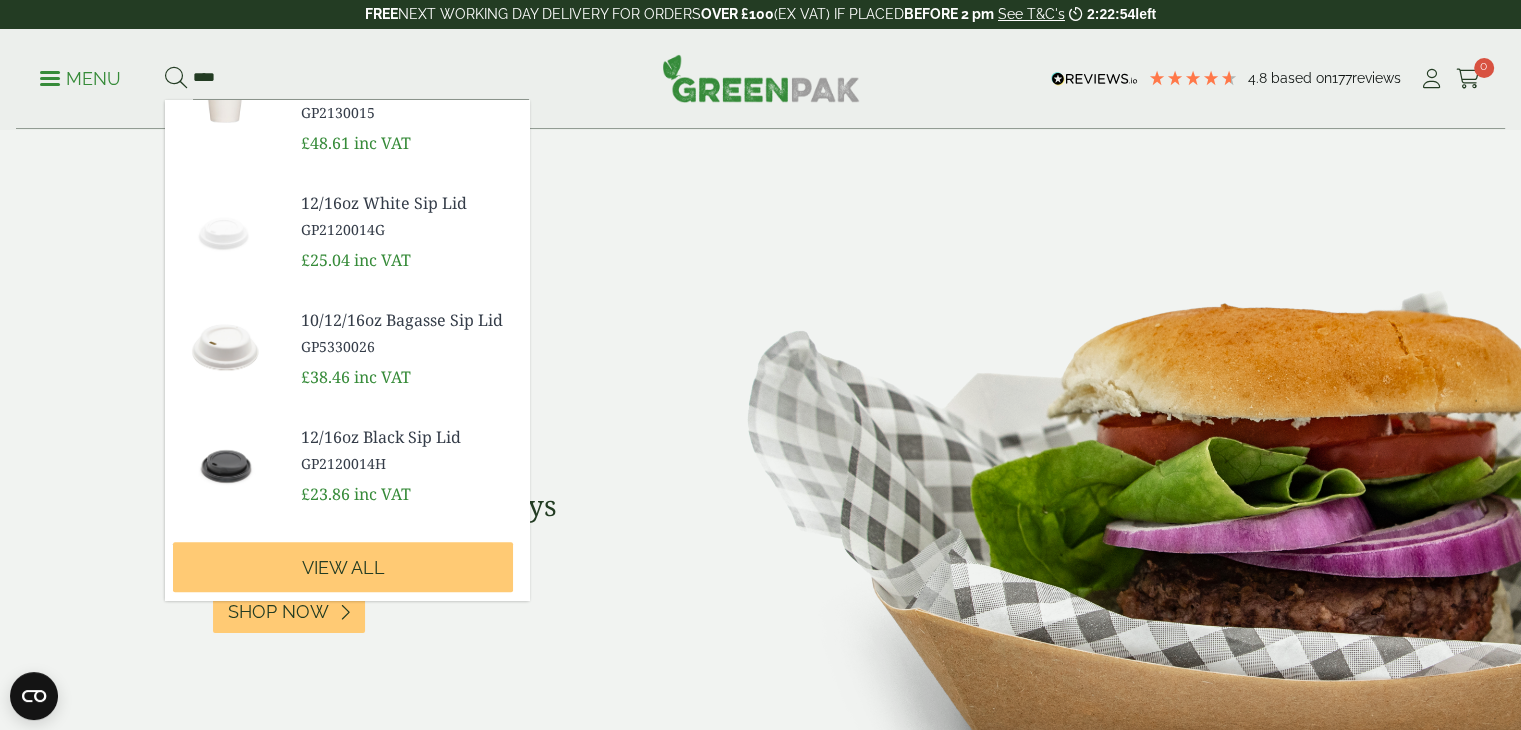 scroll, scrollTop: 574, scrollLeft: 0, axis: vertical 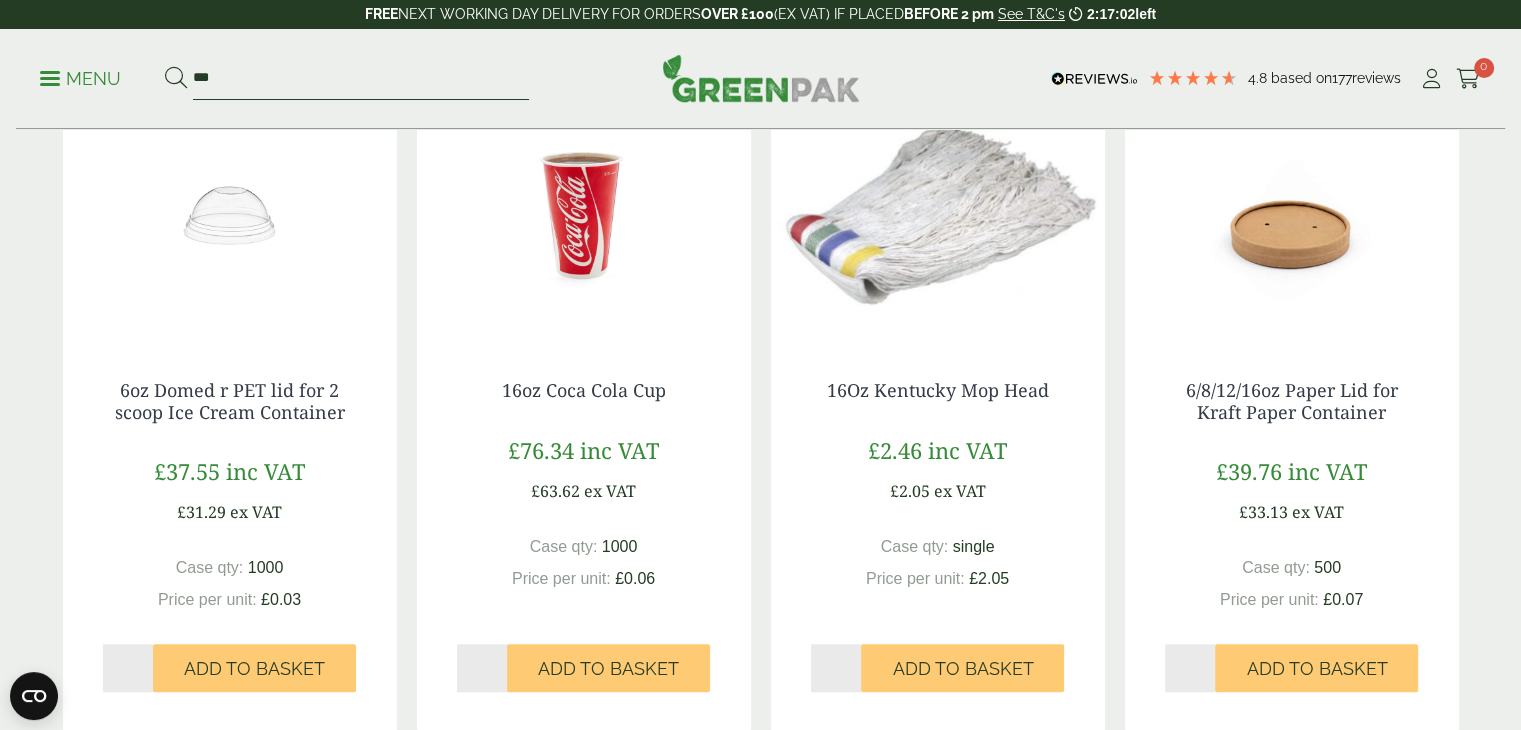 drag, startPoint x: 230, startPoint y: 77, endPoint x: 185, endPoint y: 80, distance: 45.099888 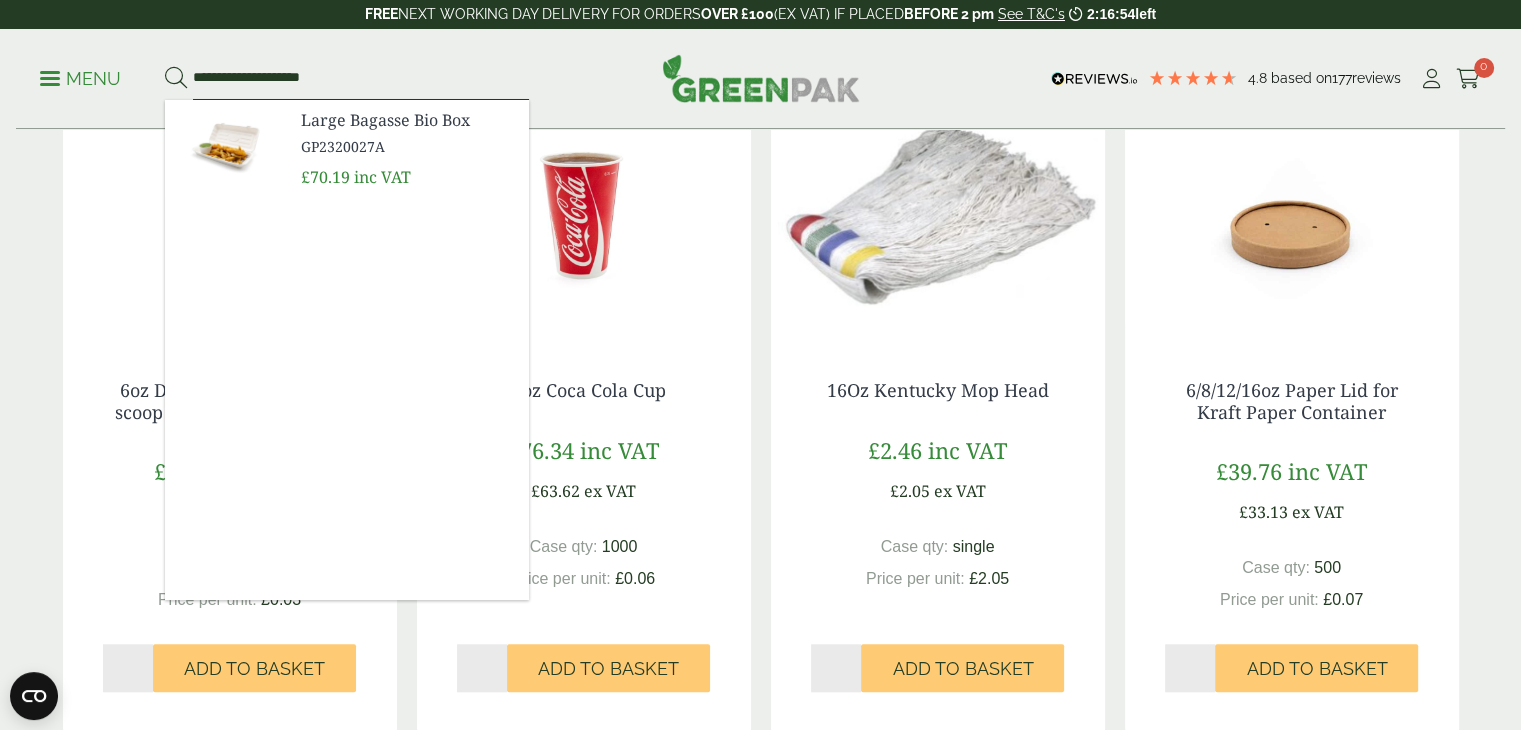 type on "**********" 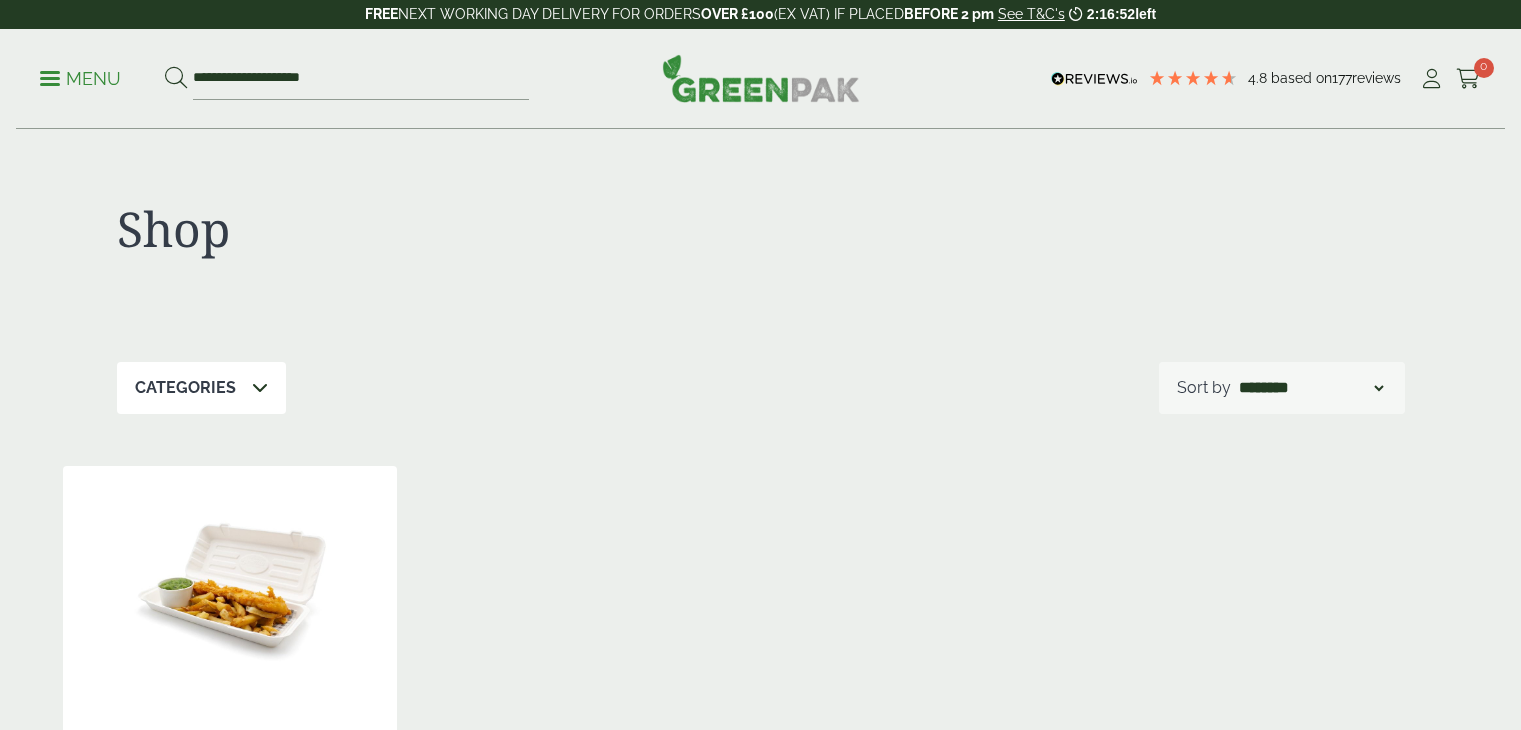 scroll, scrollTop: 0, scrollLeft: 0, axis: both 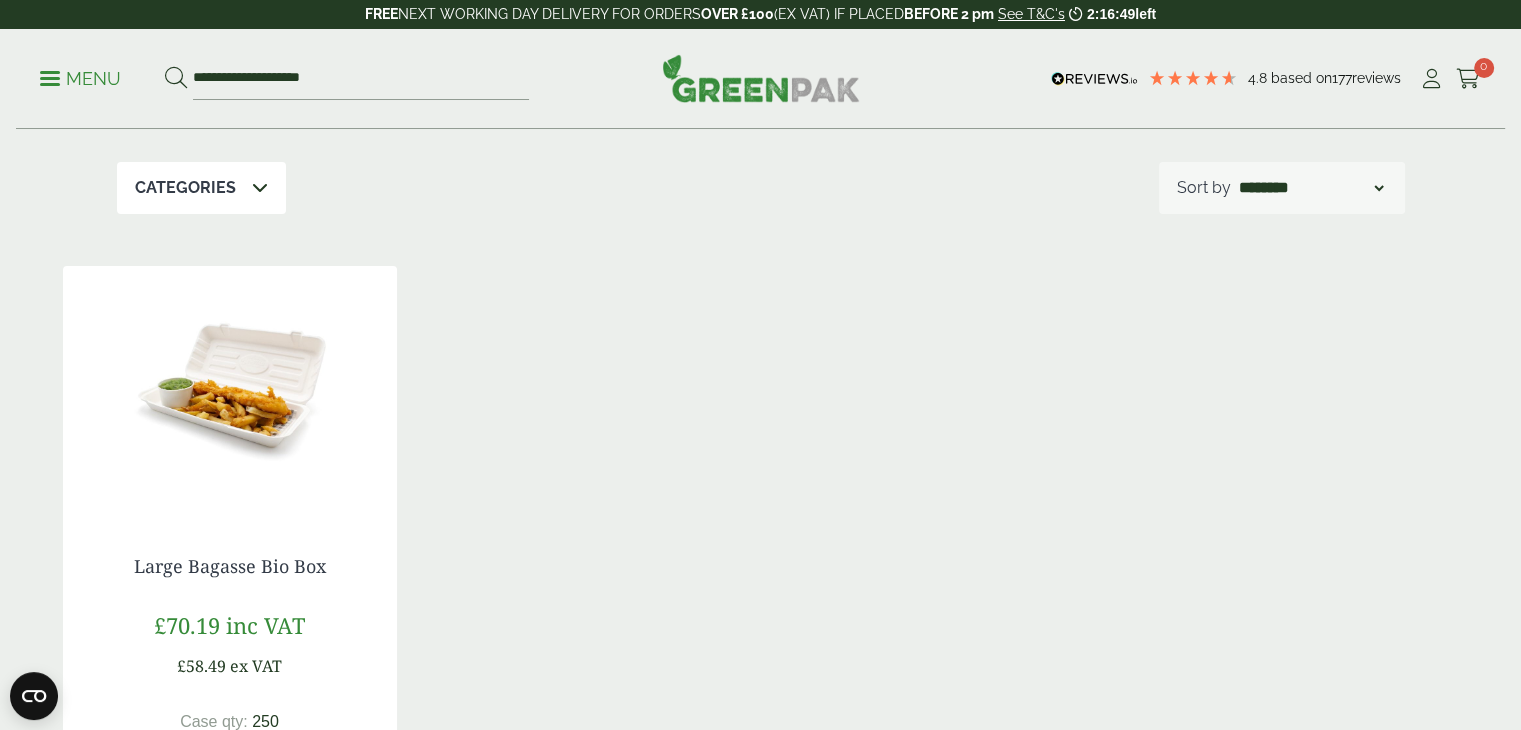 click at bounding box center (230, 391) 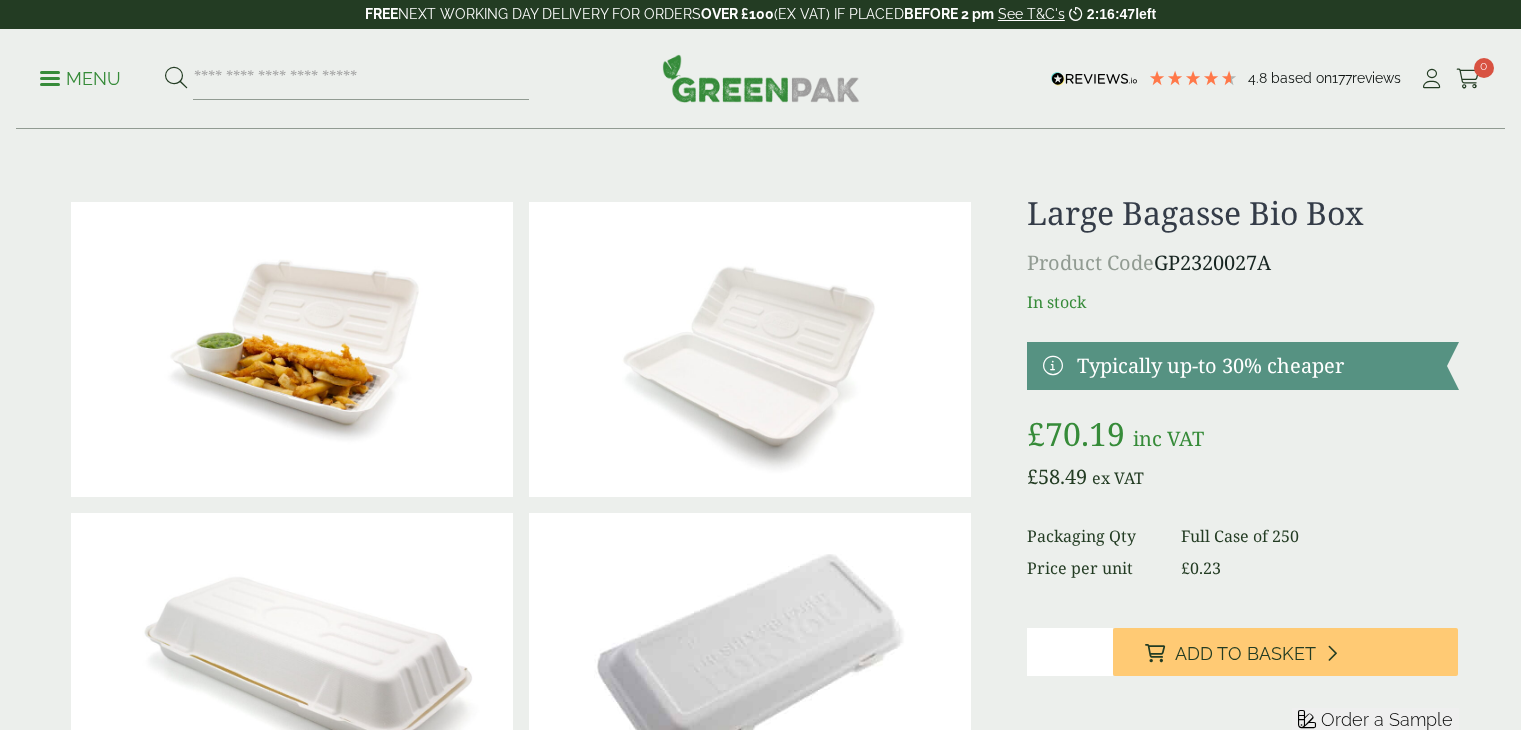 scroll, scrollTop: 0, scrollLeft: 0, axis: both 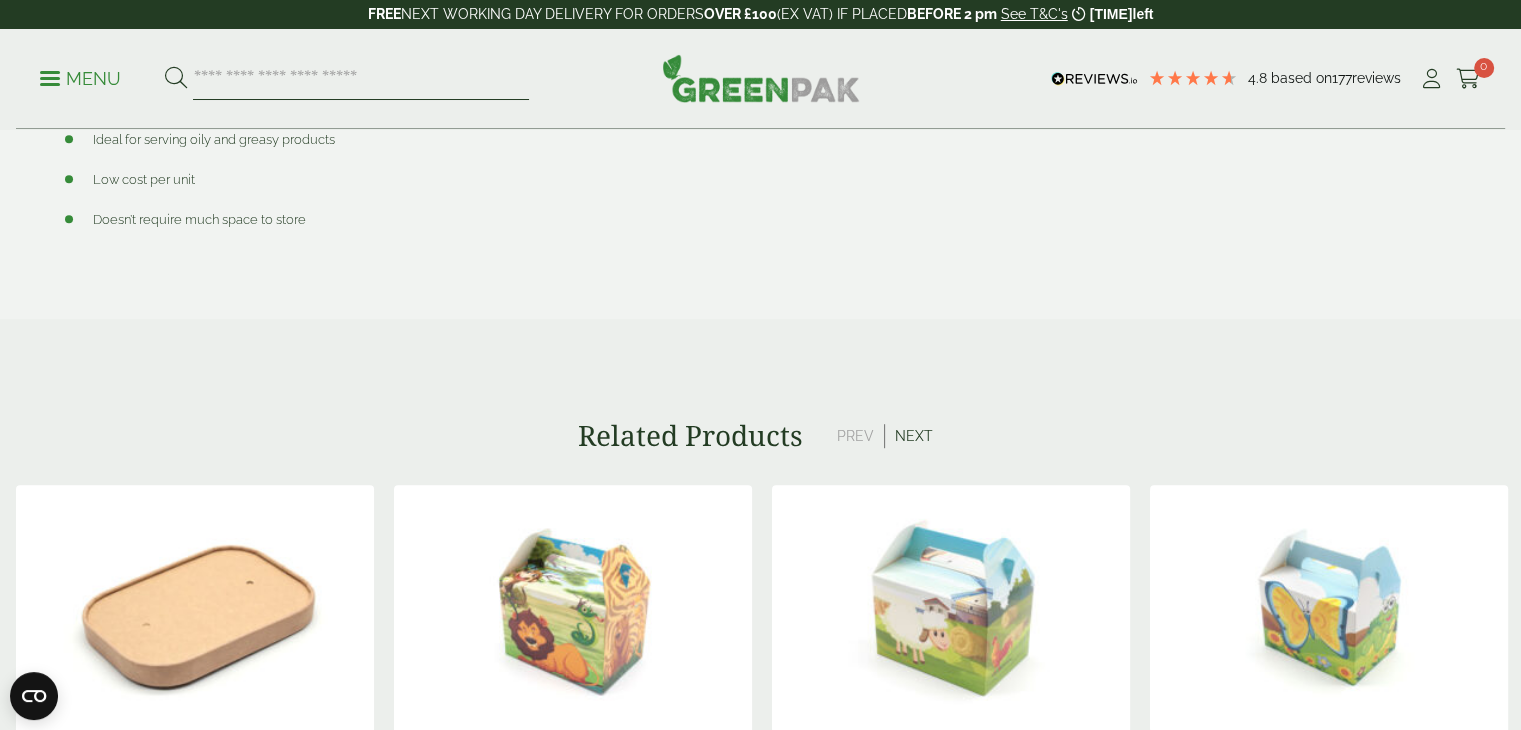 click at bounding box center (361, 79) 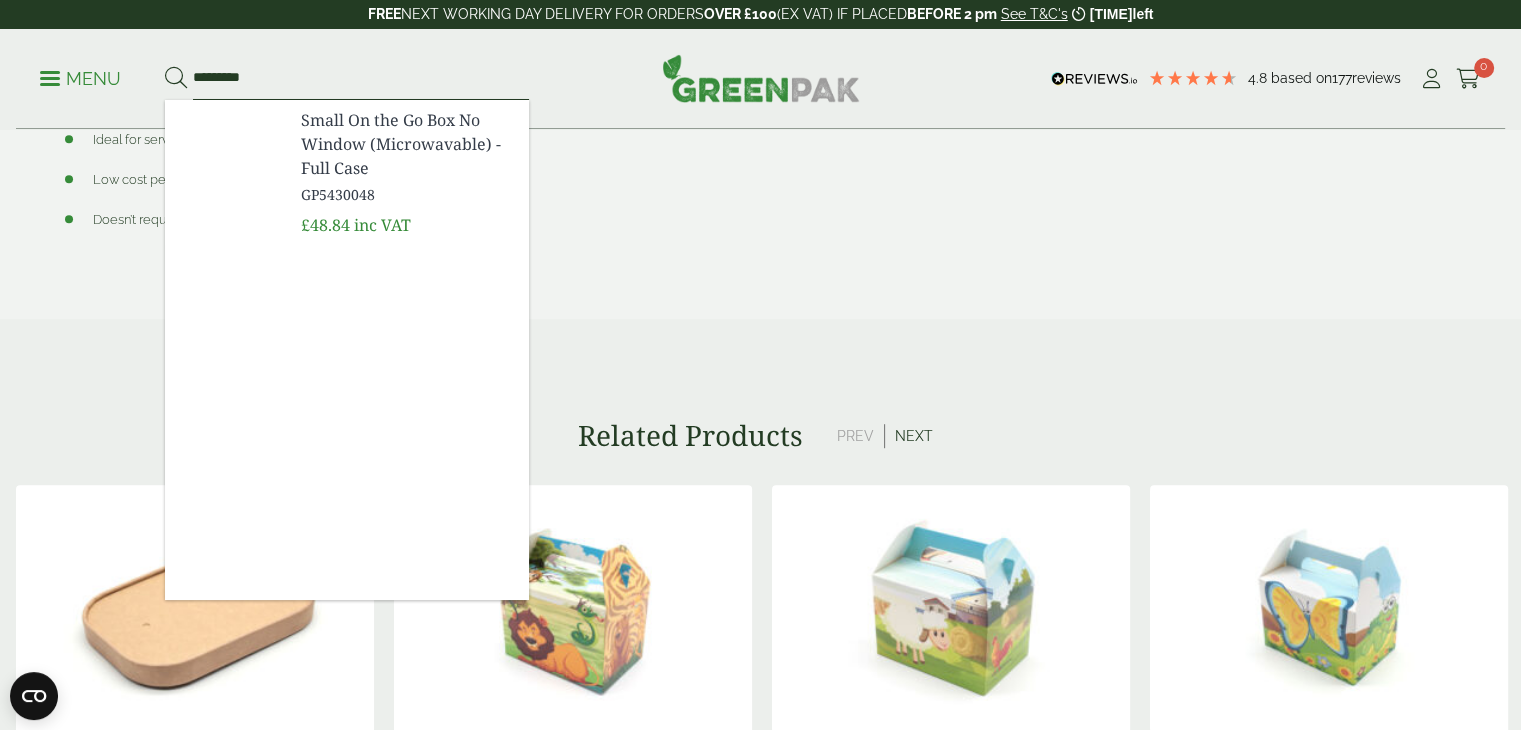 type on "*********" 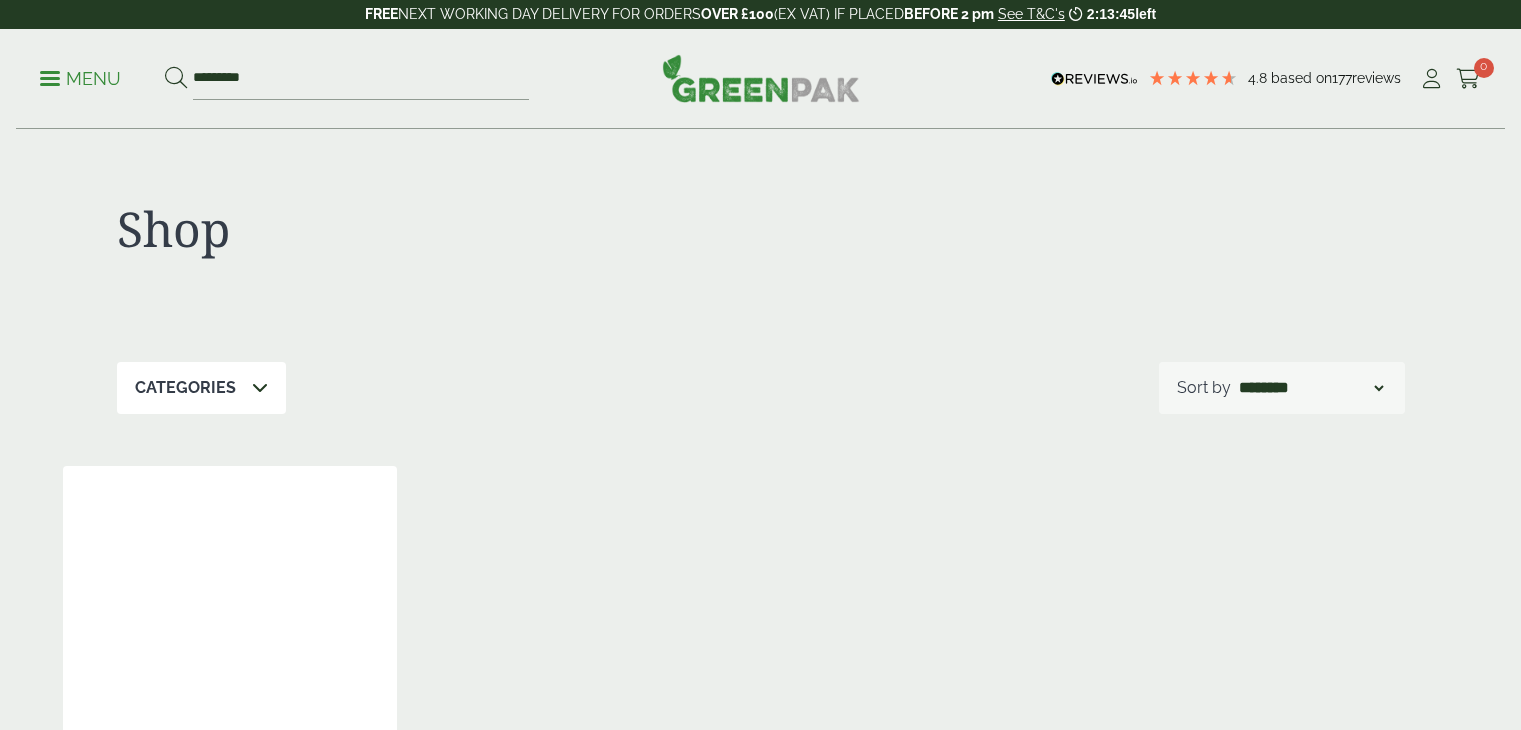 scroll, scrollTop: 0, scrollLeft: 0, axis: both 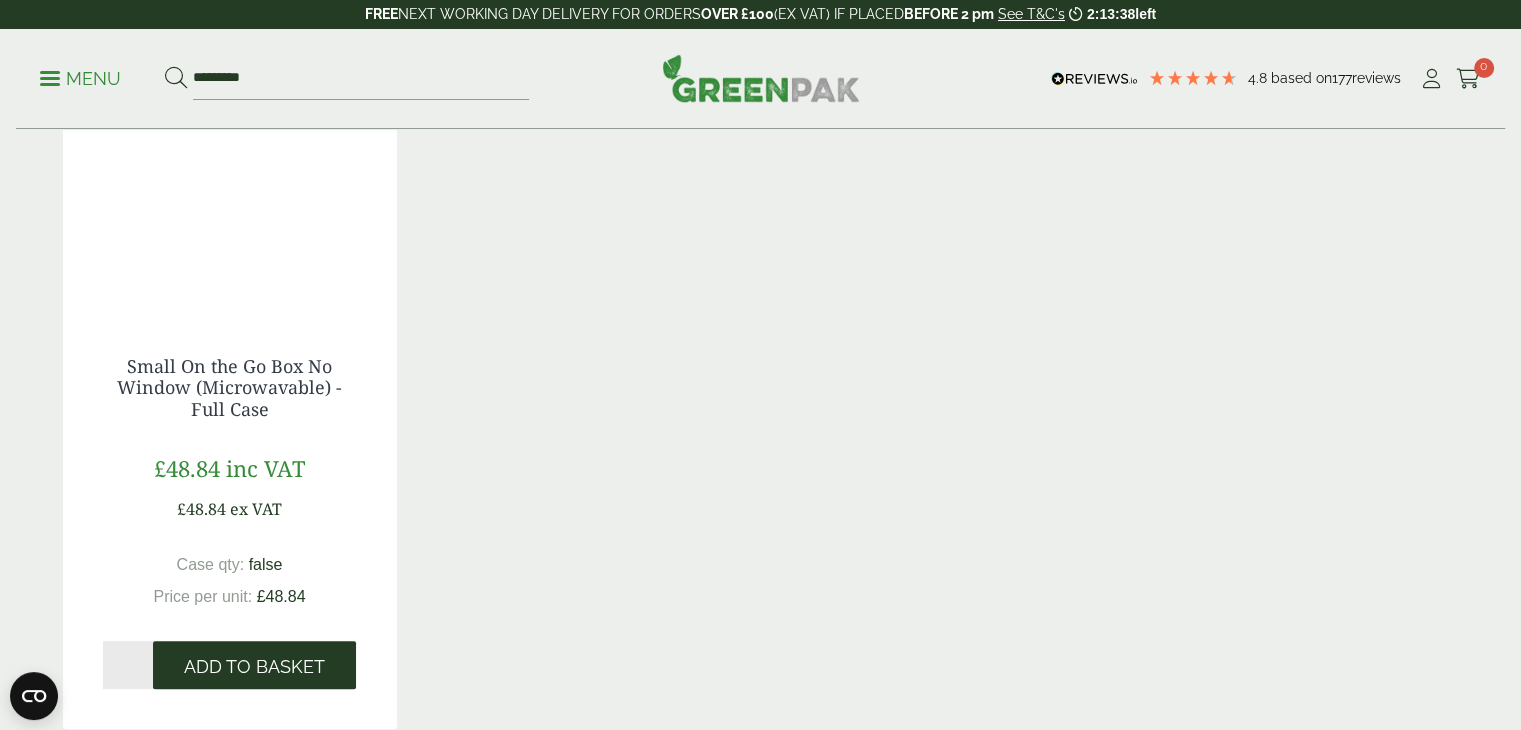 click on "Add to Basket" at bounding box center (254, 667) 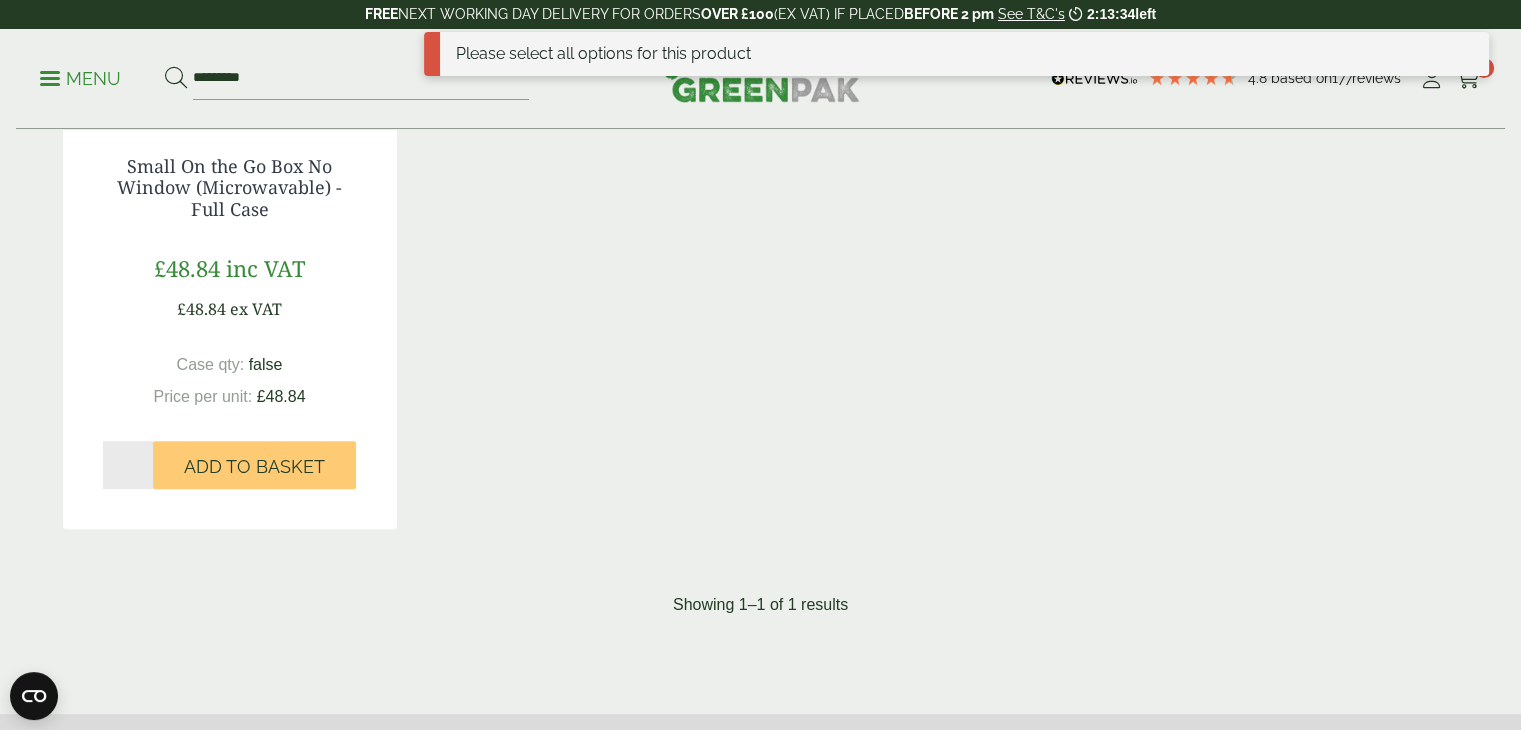 scroll, scrollTop: 300, scrollLeft: 0, axis: vertical 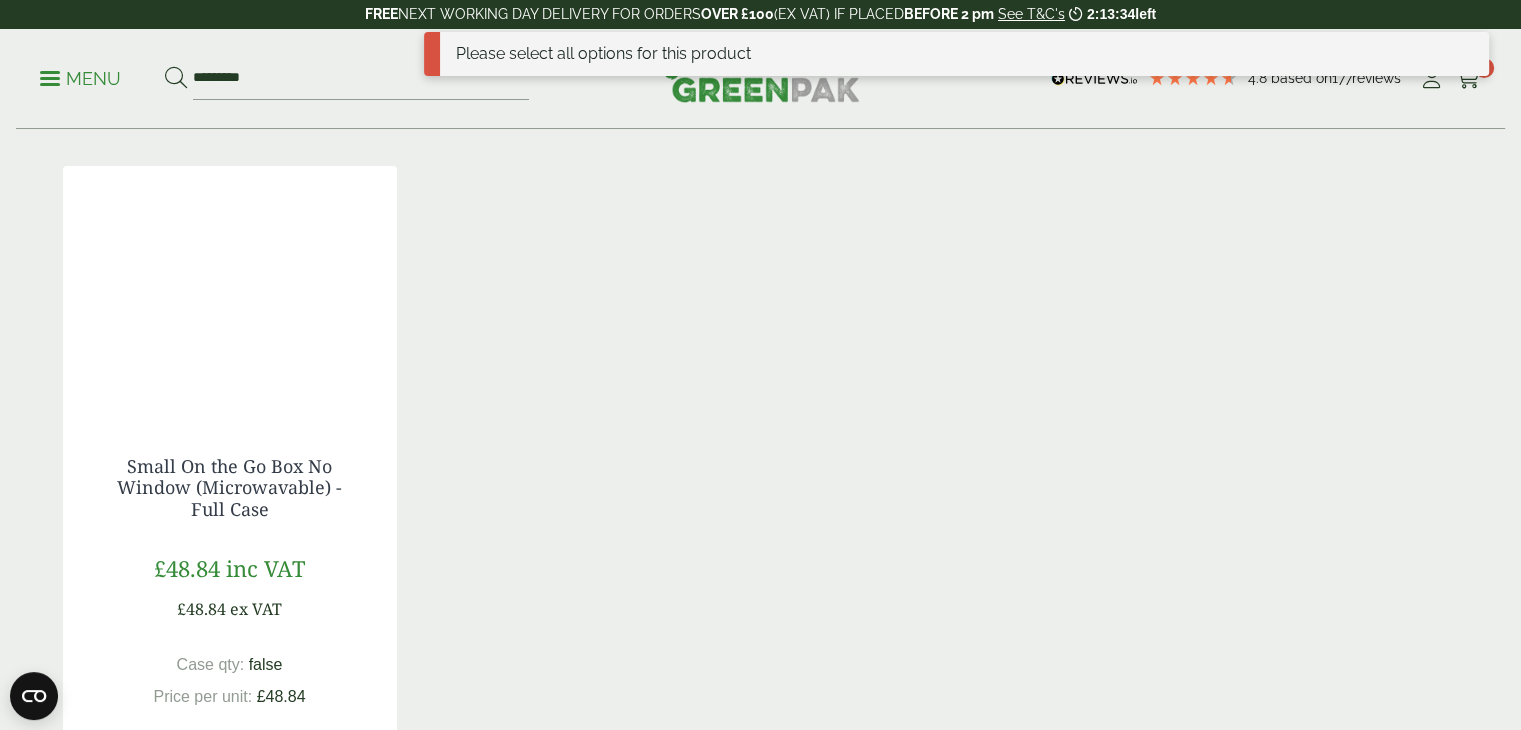 click on "Small On the Go Box No Window (Microwavable) - Full Case
£48.84
inc VAT
£48.84
ex VAT
Case qty:
false
Price per unit:
£48.84
Qty * Add to Basket" at bounding box center (230, 623) 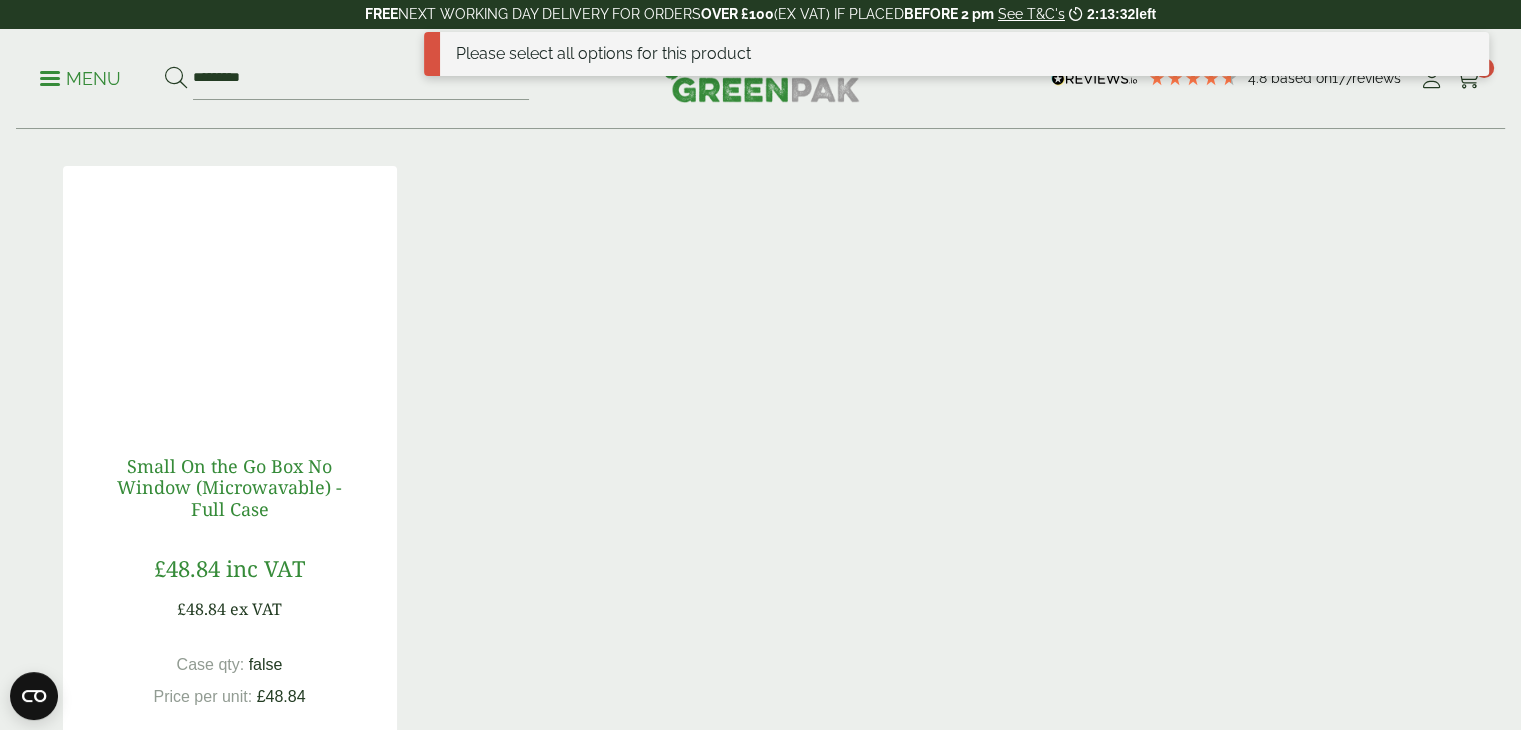 click on "Small On the Go Box No Window (Microwavable) - Full Case" at bounding box center (229, 487) 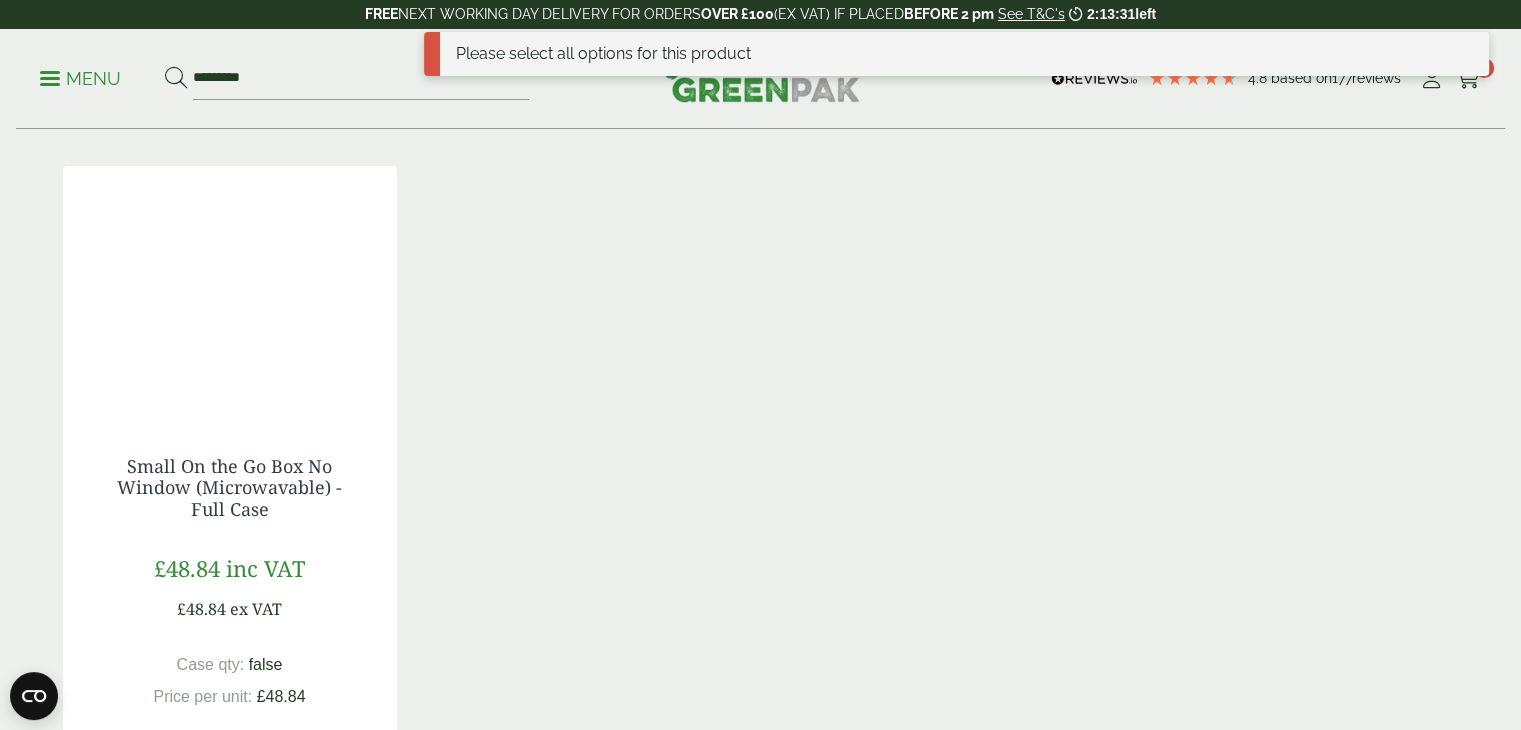 scroll, scrollTop: 700, scrollLeft: 0, axis: vertical 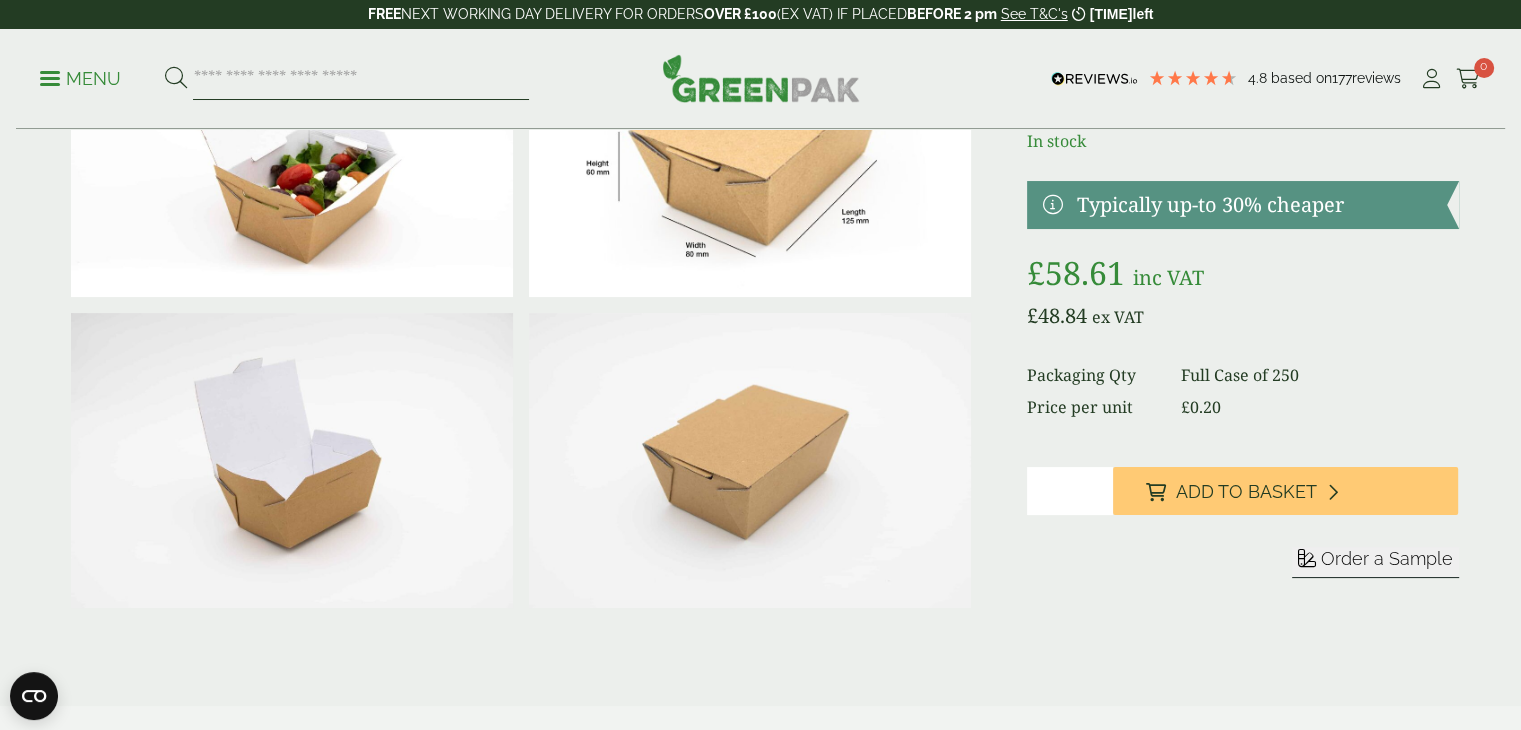 click at bounding box center (361, 79) 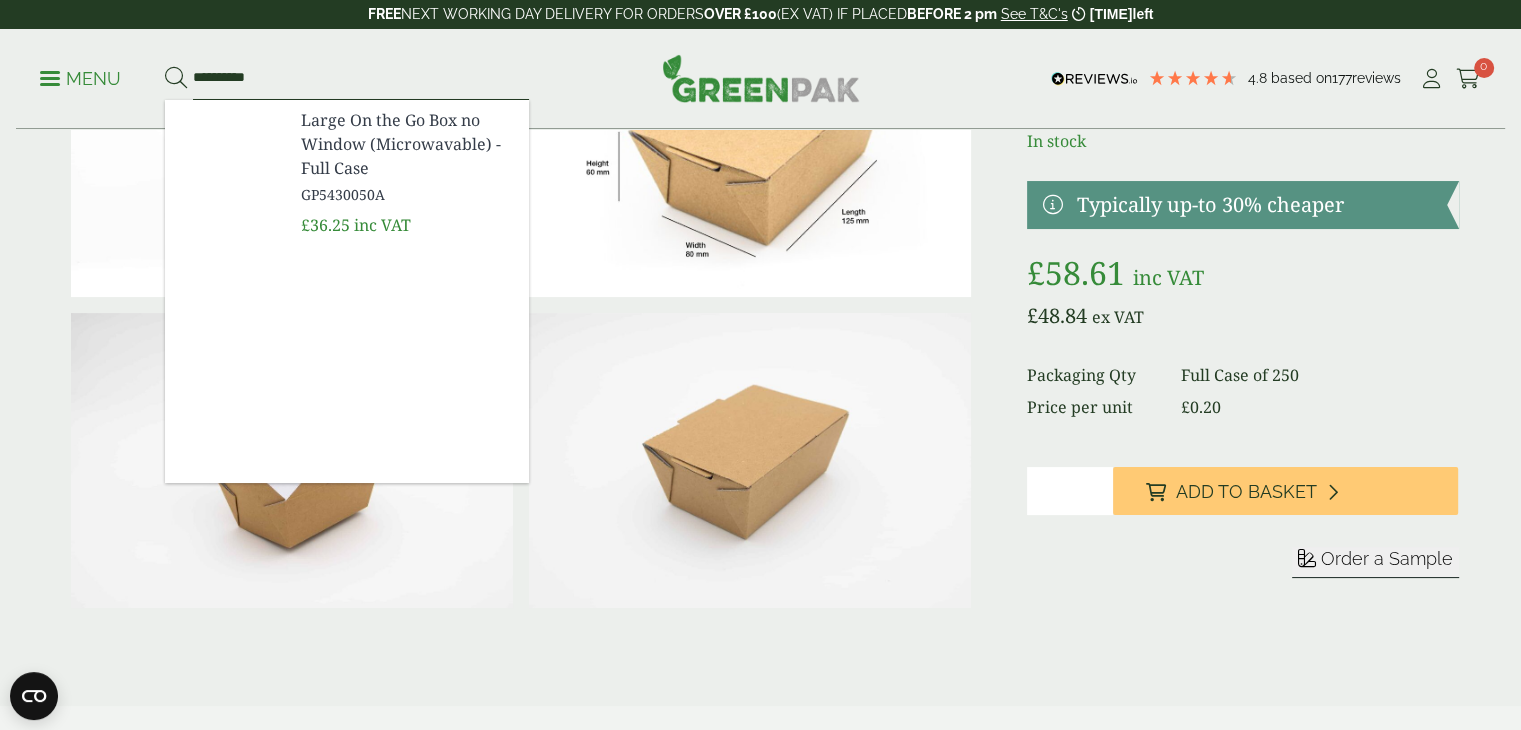 type on "**********" 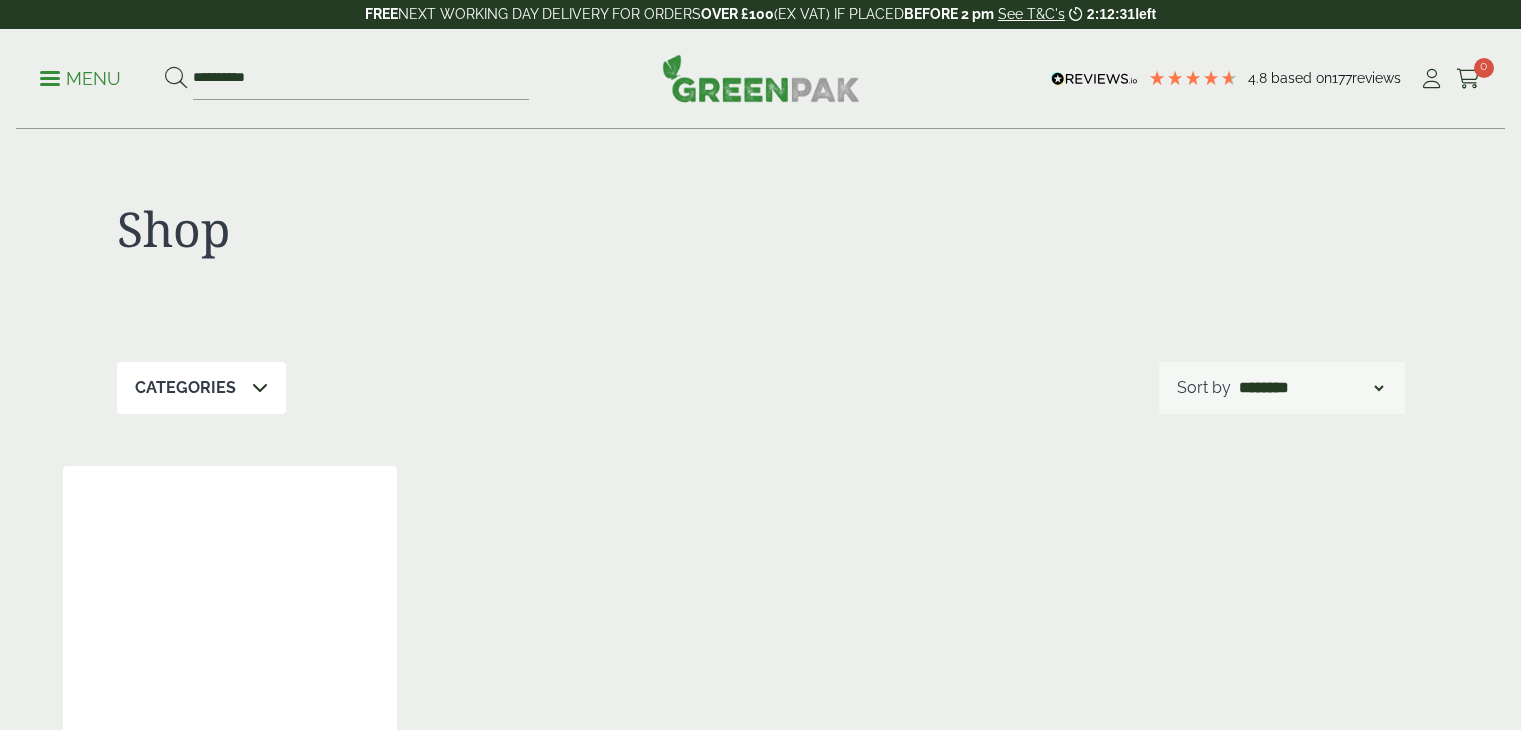 scroll, scrollTop: 0, scrollLeft: 0, axis: both 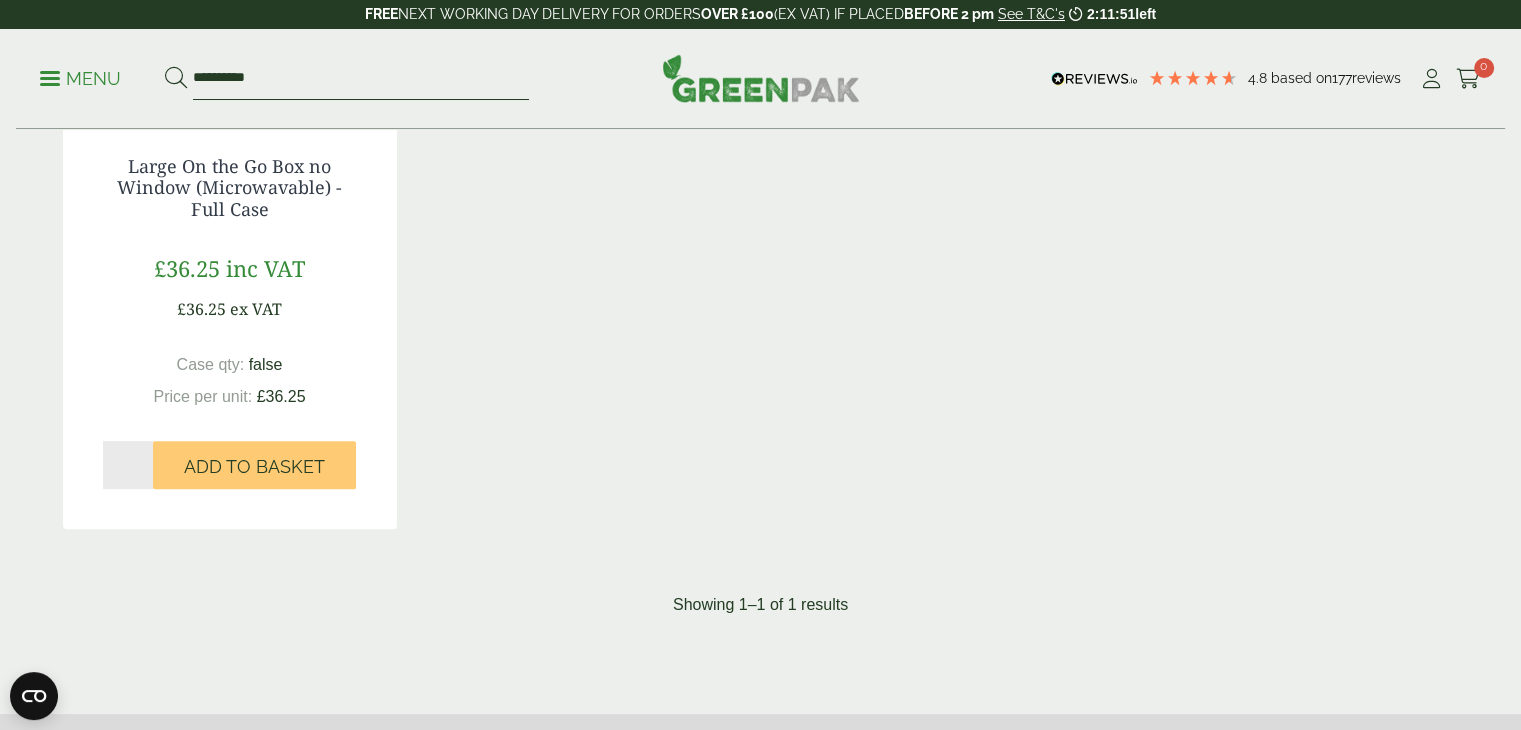 drag, startPoint x: 288, startPoint y: 81, endPoint x: 189, endPoint y: 73, distance: 99.32271 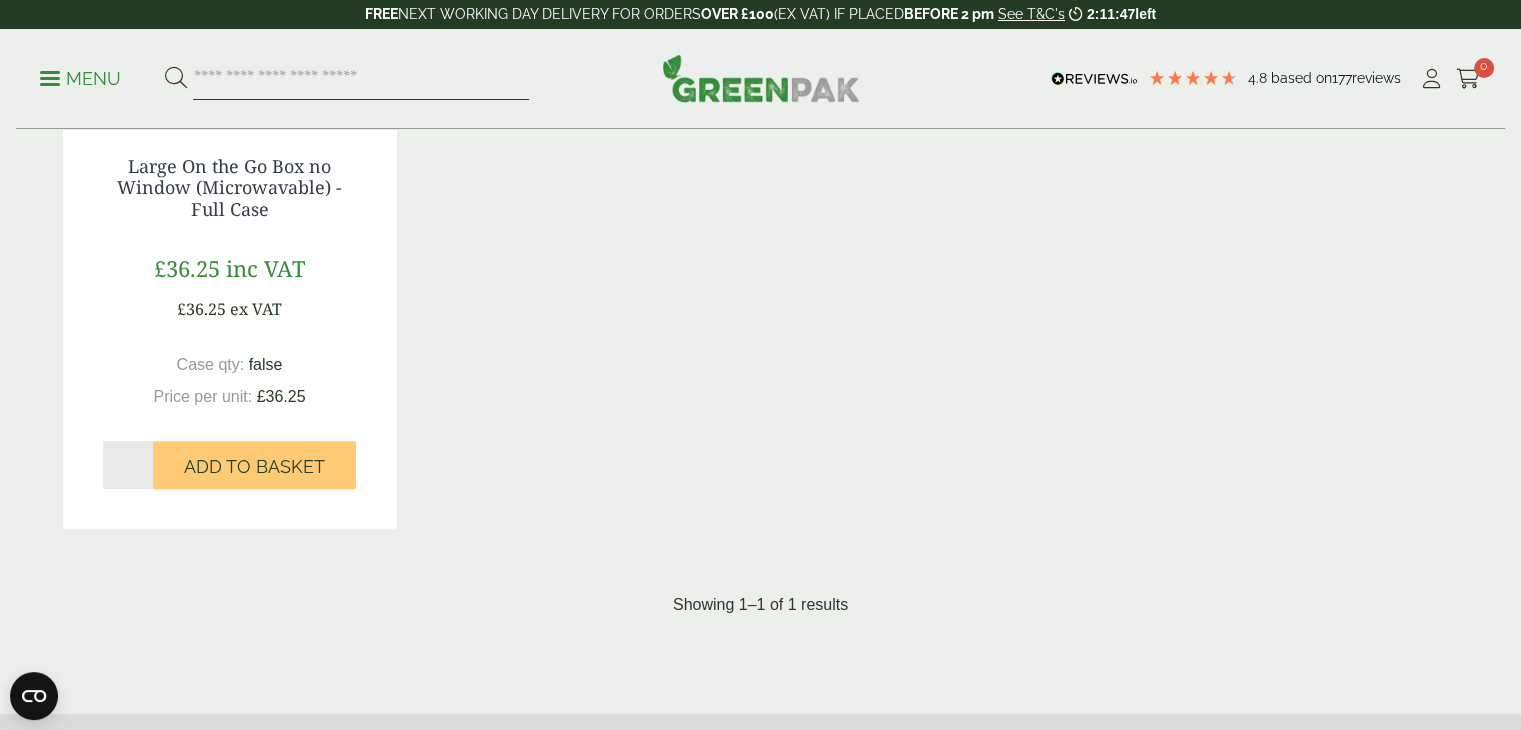 paste on "*********" 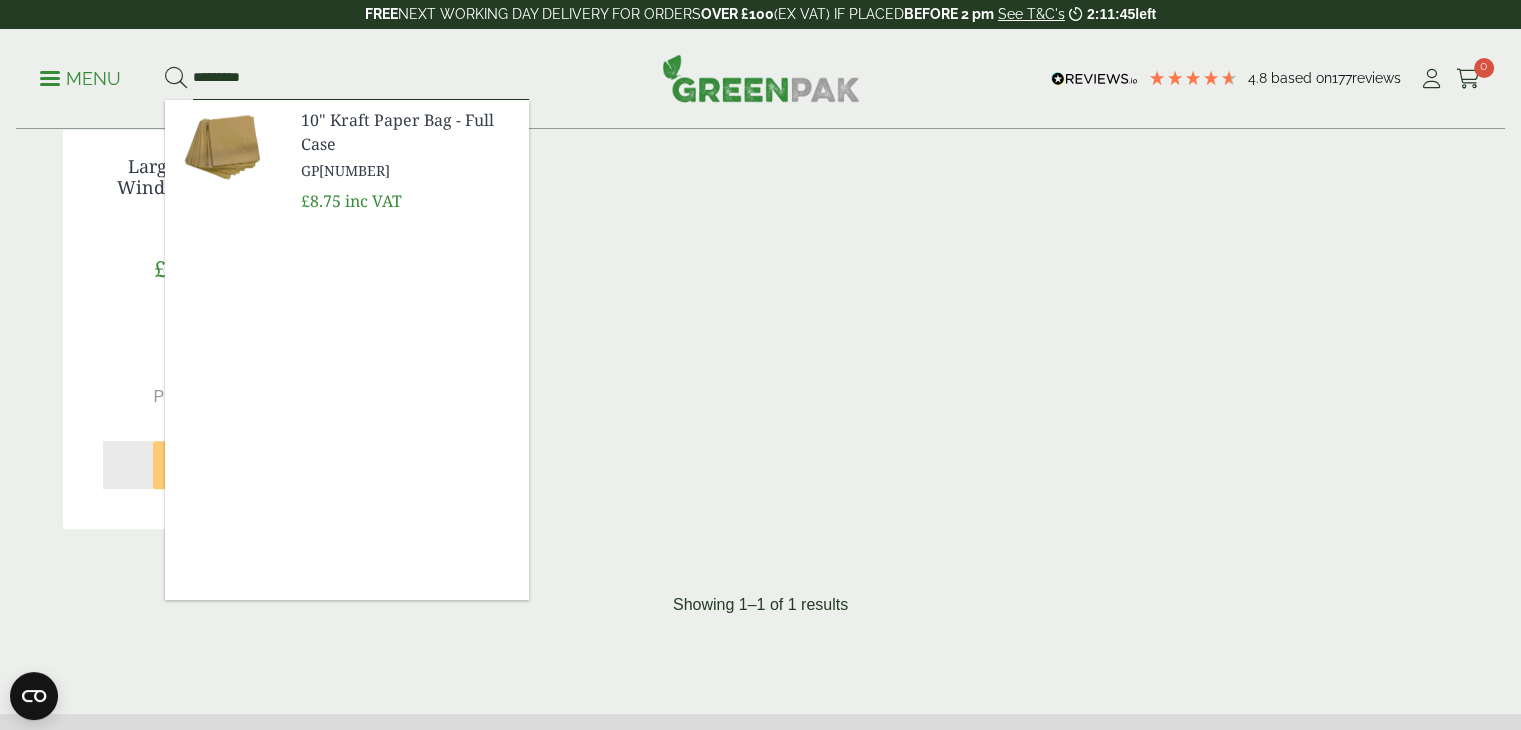 type on "*********" 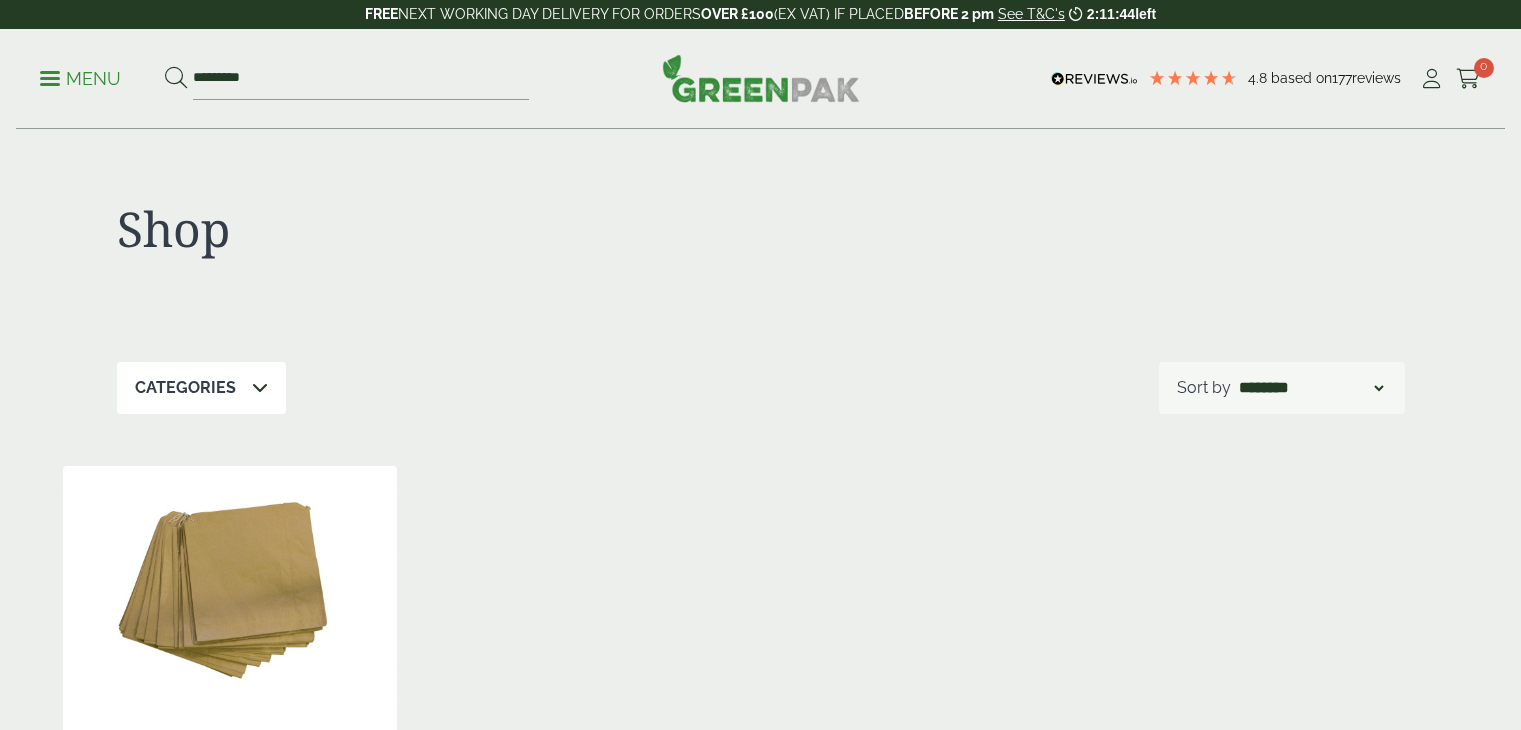 scroll, scrollTop: 0, scrollLeft: 0, axis: both 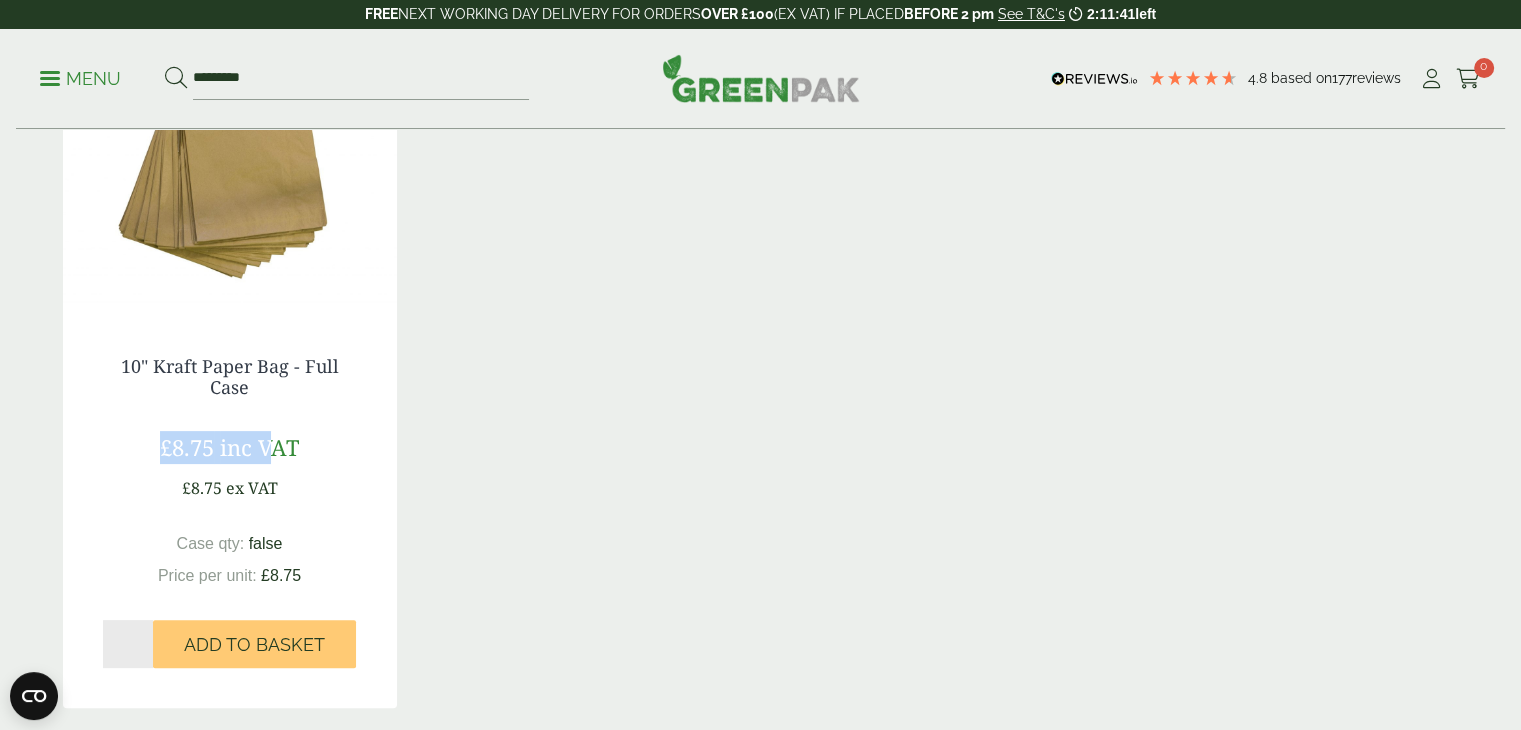 drag, startPoint x: 283, startPoint y: 395, endPoint x: 275, endPoint y: 413, distance: 19.697716 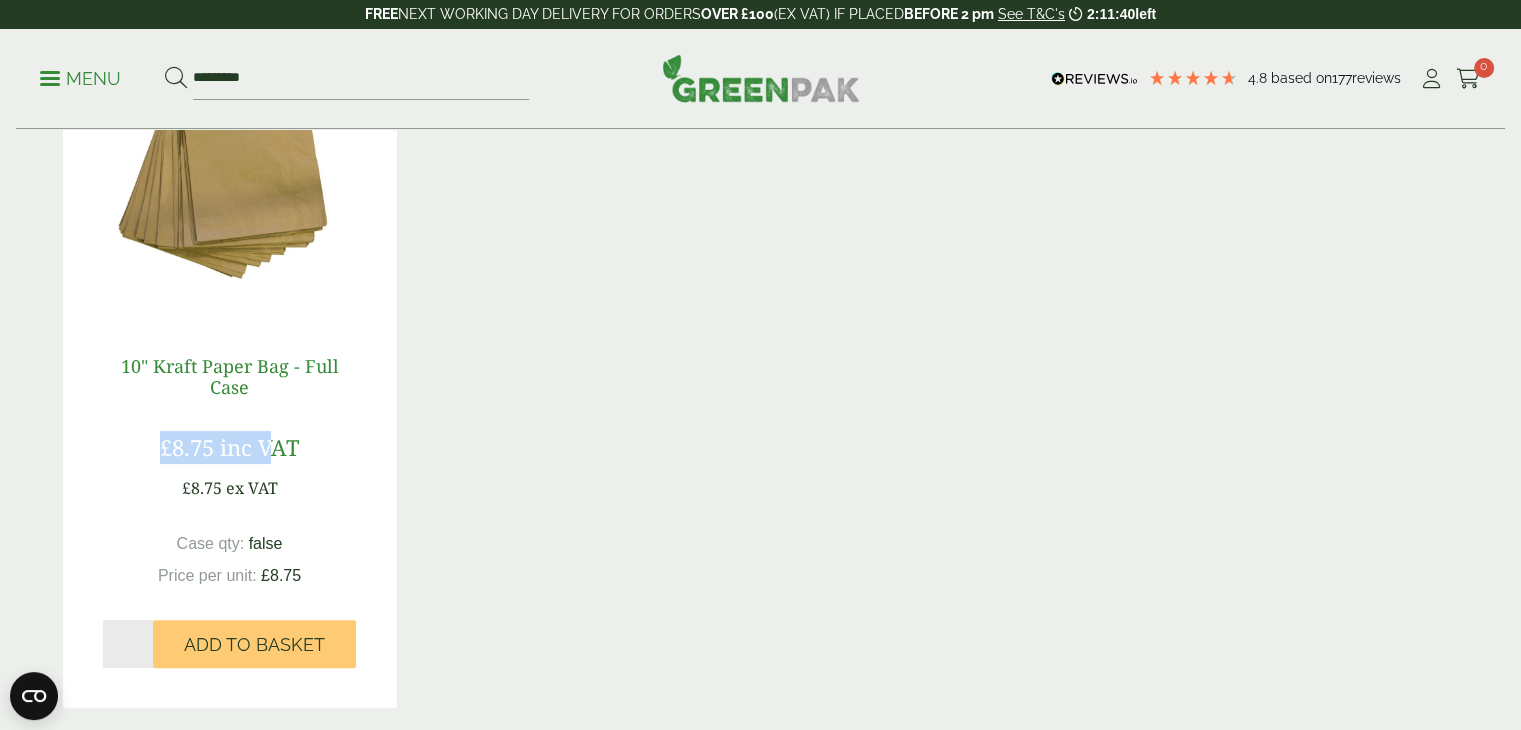 click on "10" Kraft Paper Bag - Full Case" at bounding box center (230, 377) 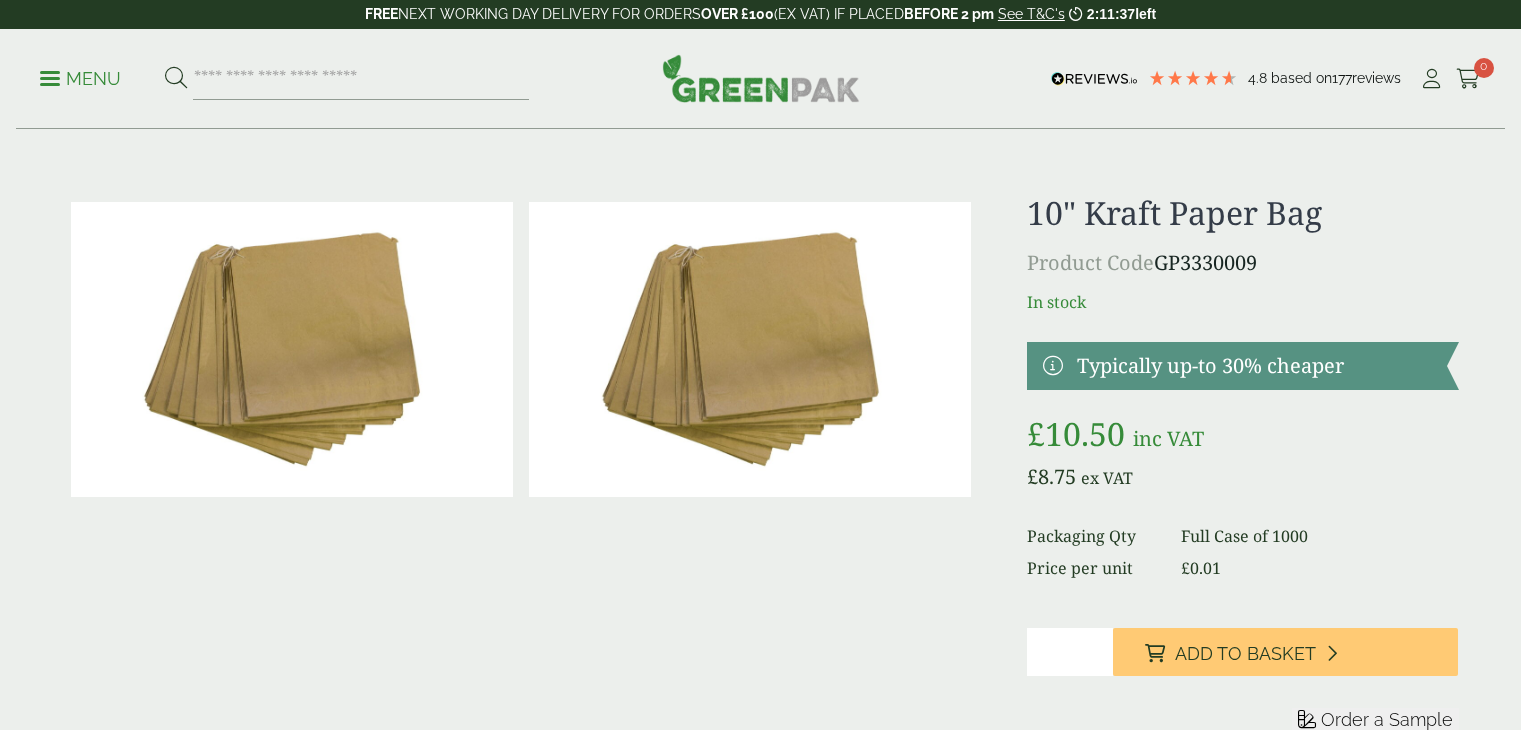 scroll, scrollTop: 0, scrollLeft: 0, axis: both 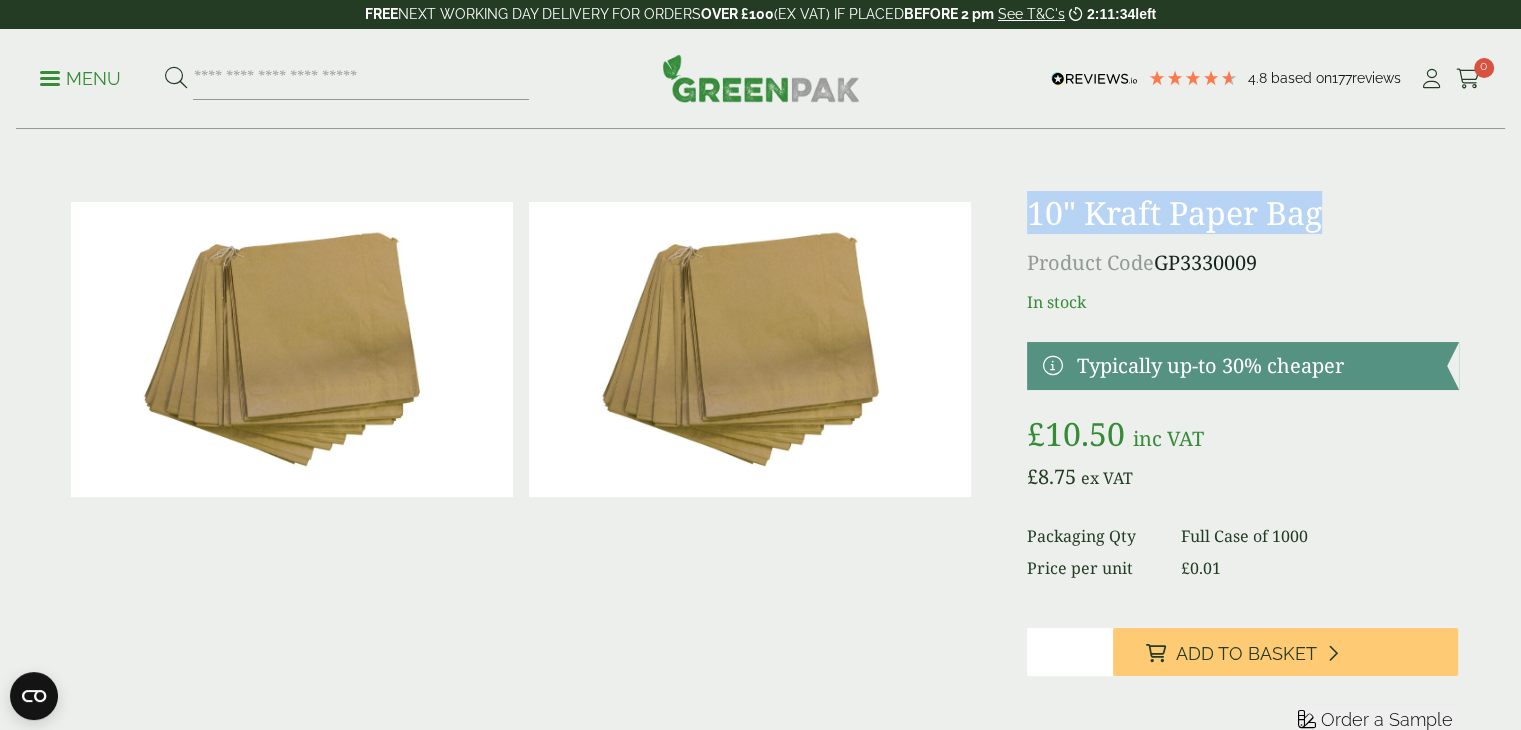 drag, startPoint x: 1369, startPoint y: 212, endPoint x: 1028, endPoint y: 210, distance: 341.00586 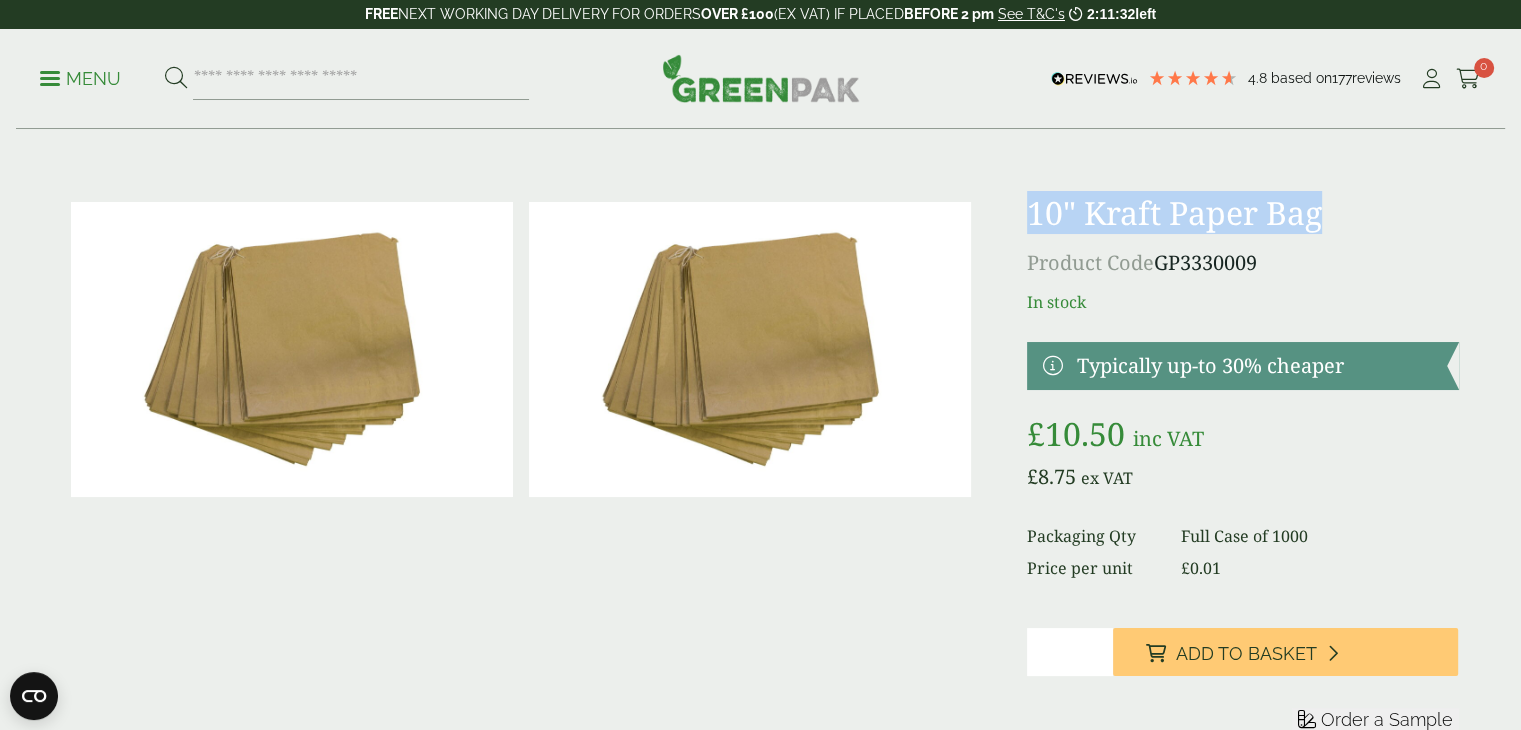 copy on "10" Kraft Paper Bag" 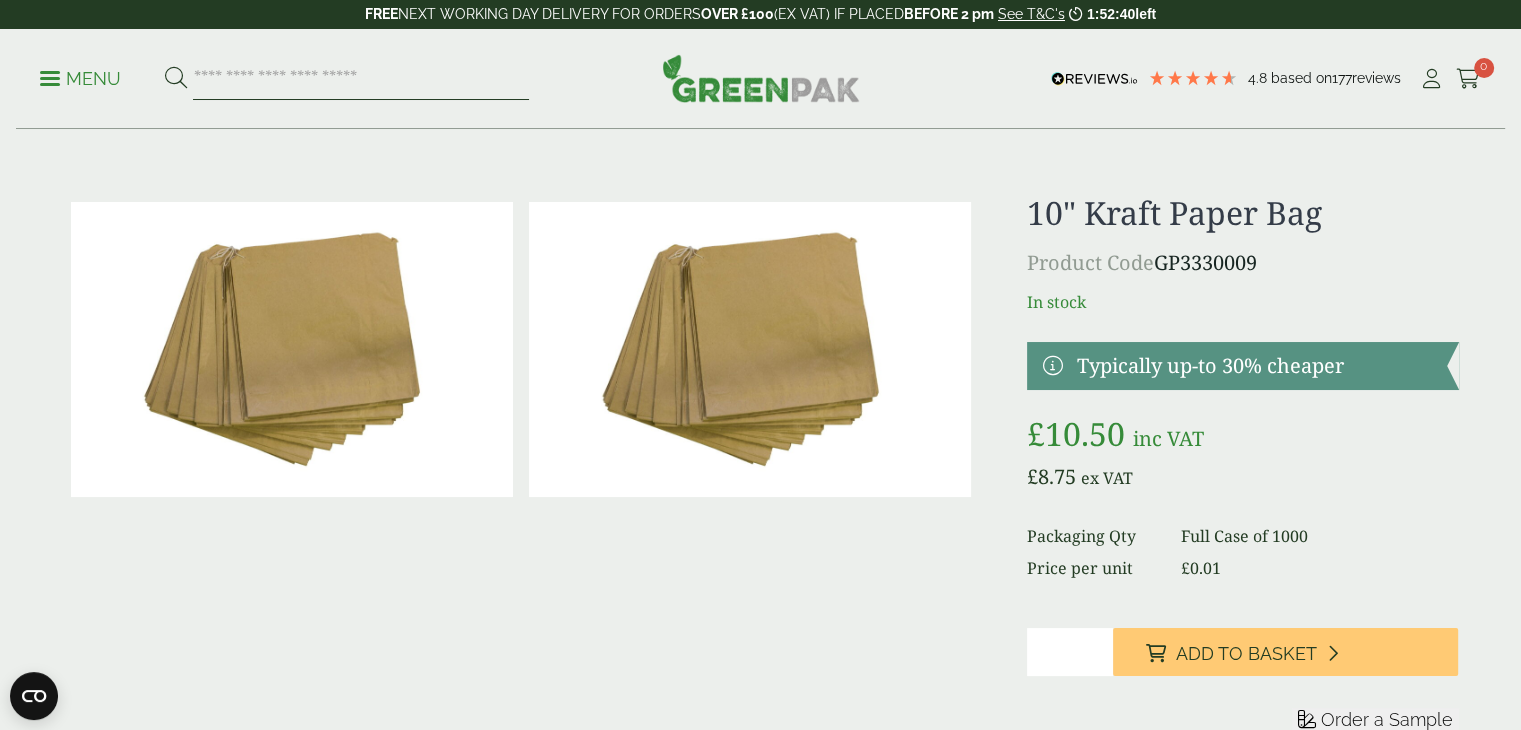 click at bounding box center (361, 79) 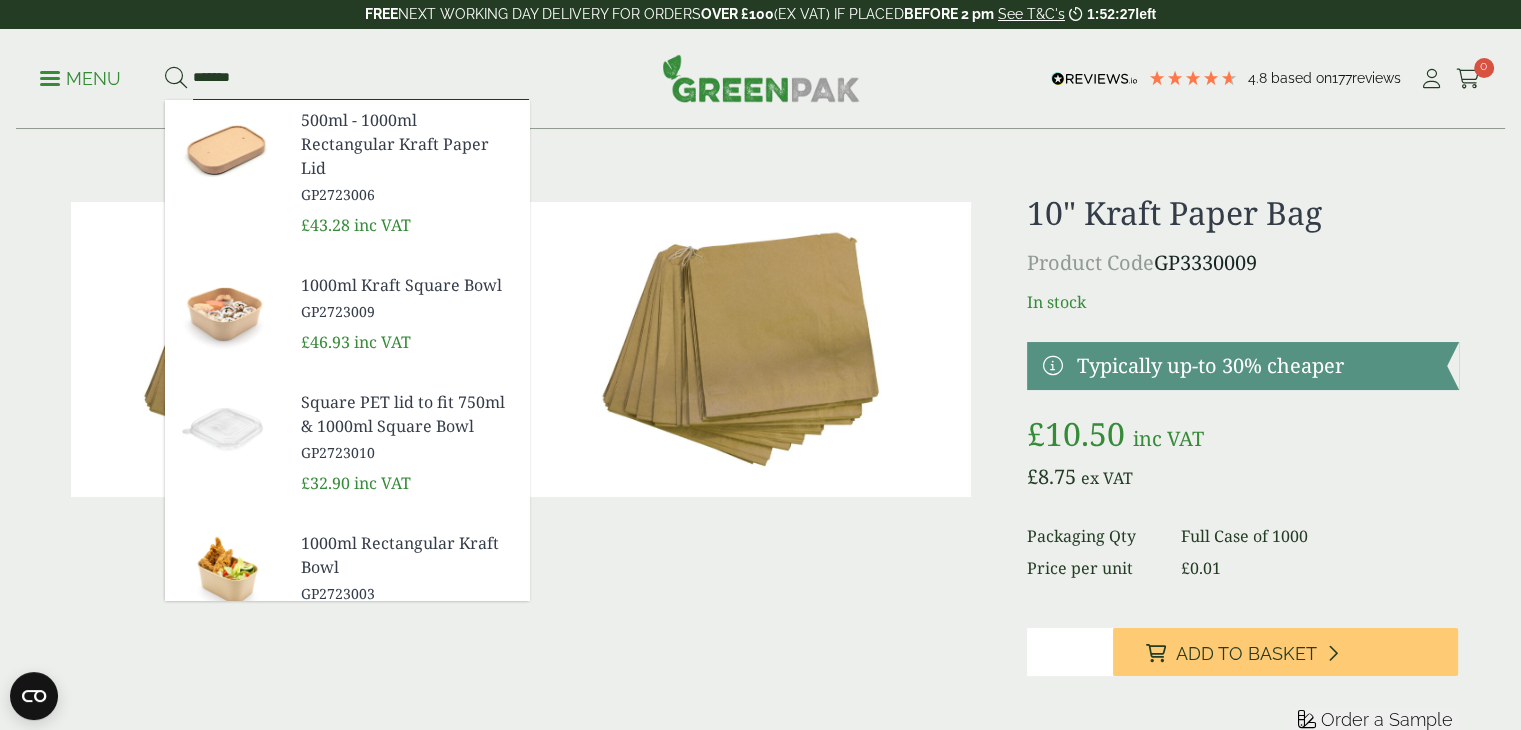 type on "******" 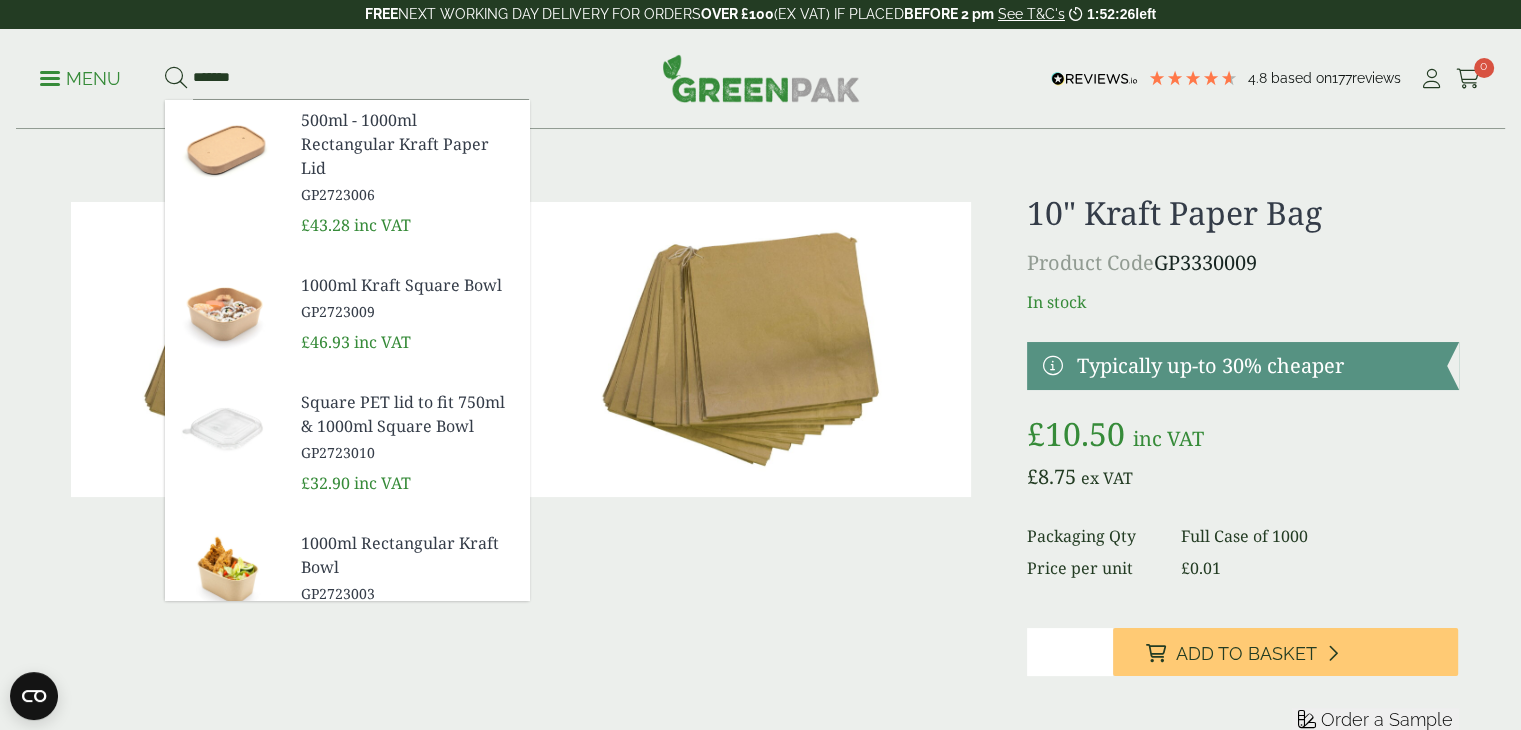 click on "1000ml Kraft Square Bowl" at bounding box center [407, 285] 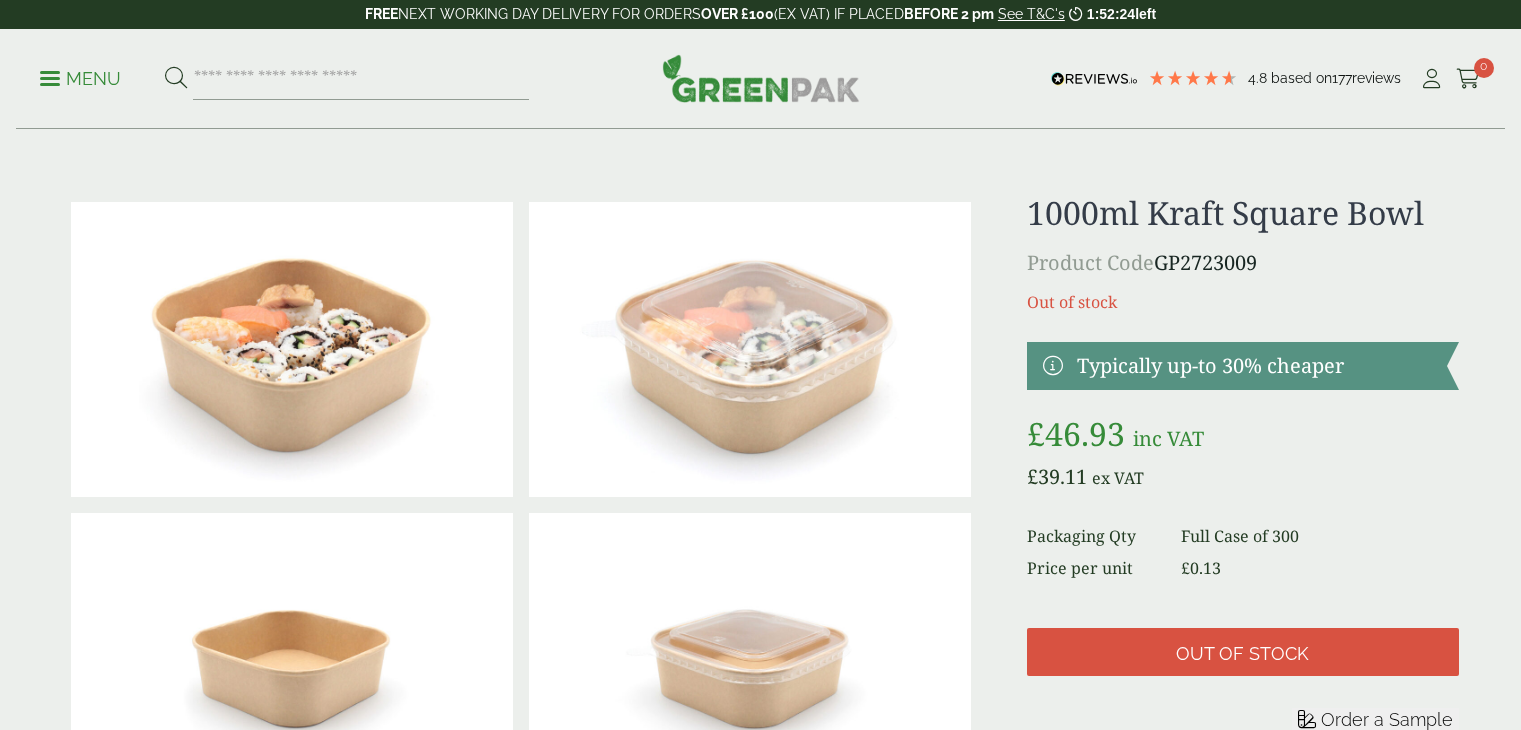 scroll, scrollTop: 0, scrollLeft: 0, axis: both 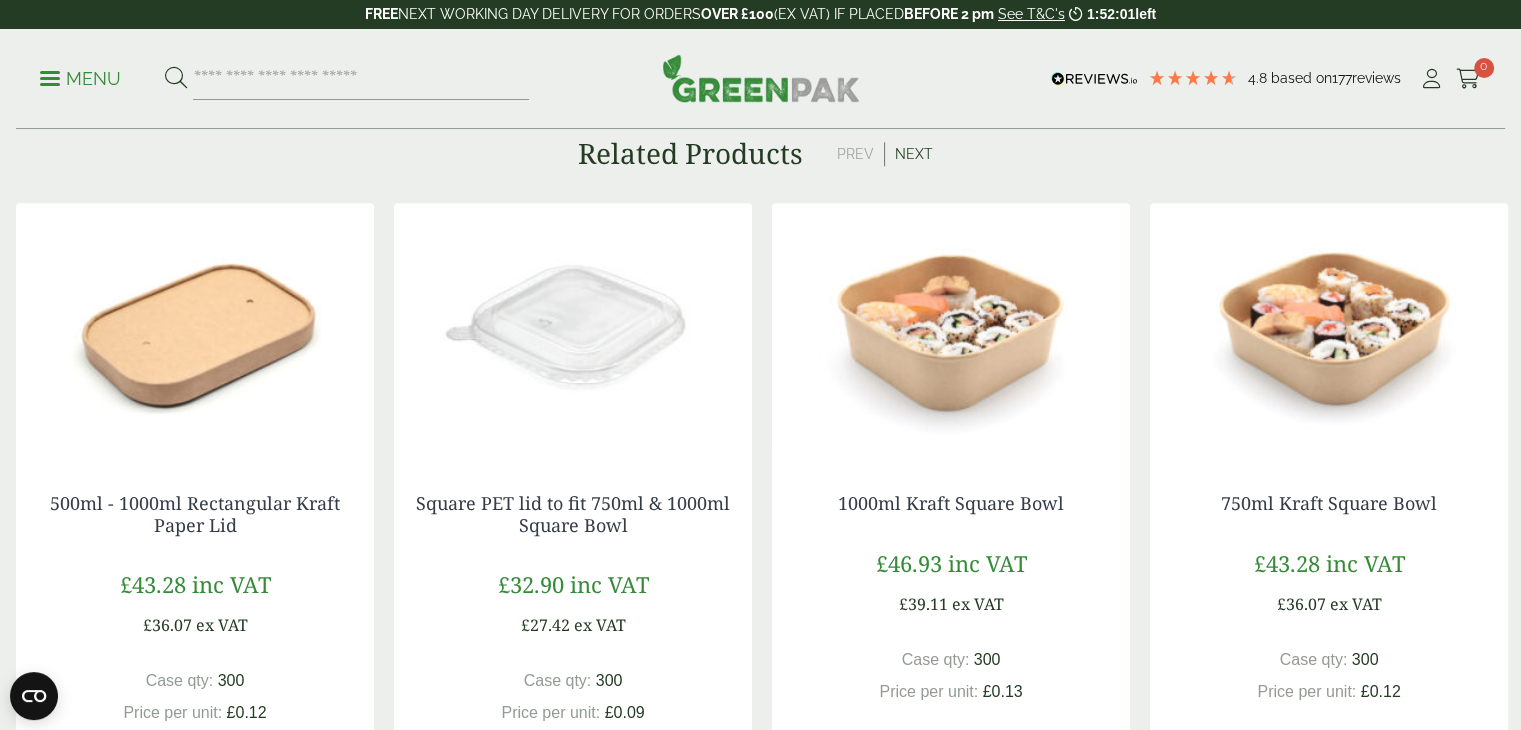 click at bounding box center (573, 328) 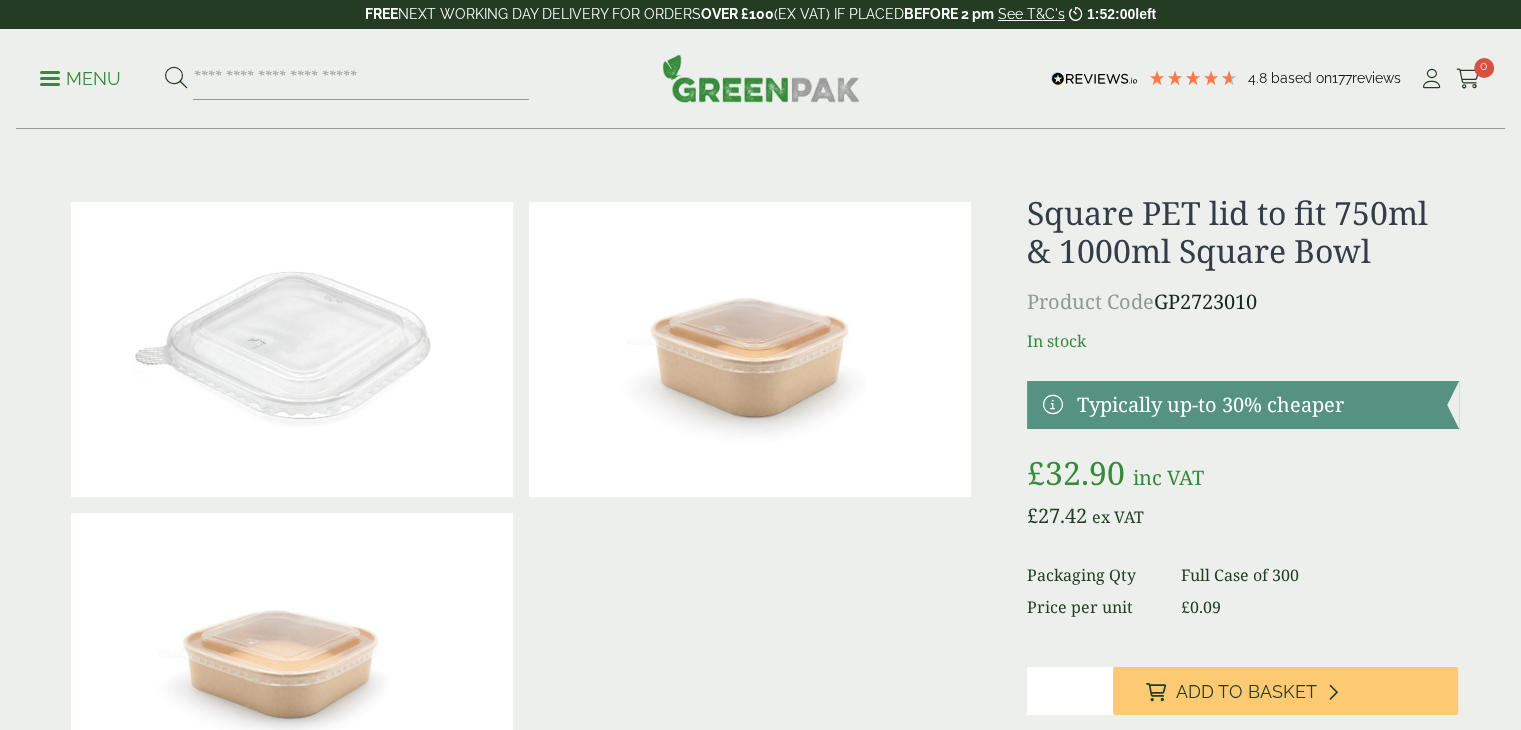 scroll, scrollTop: 100, scrollLeft: 0, axis: vertical 